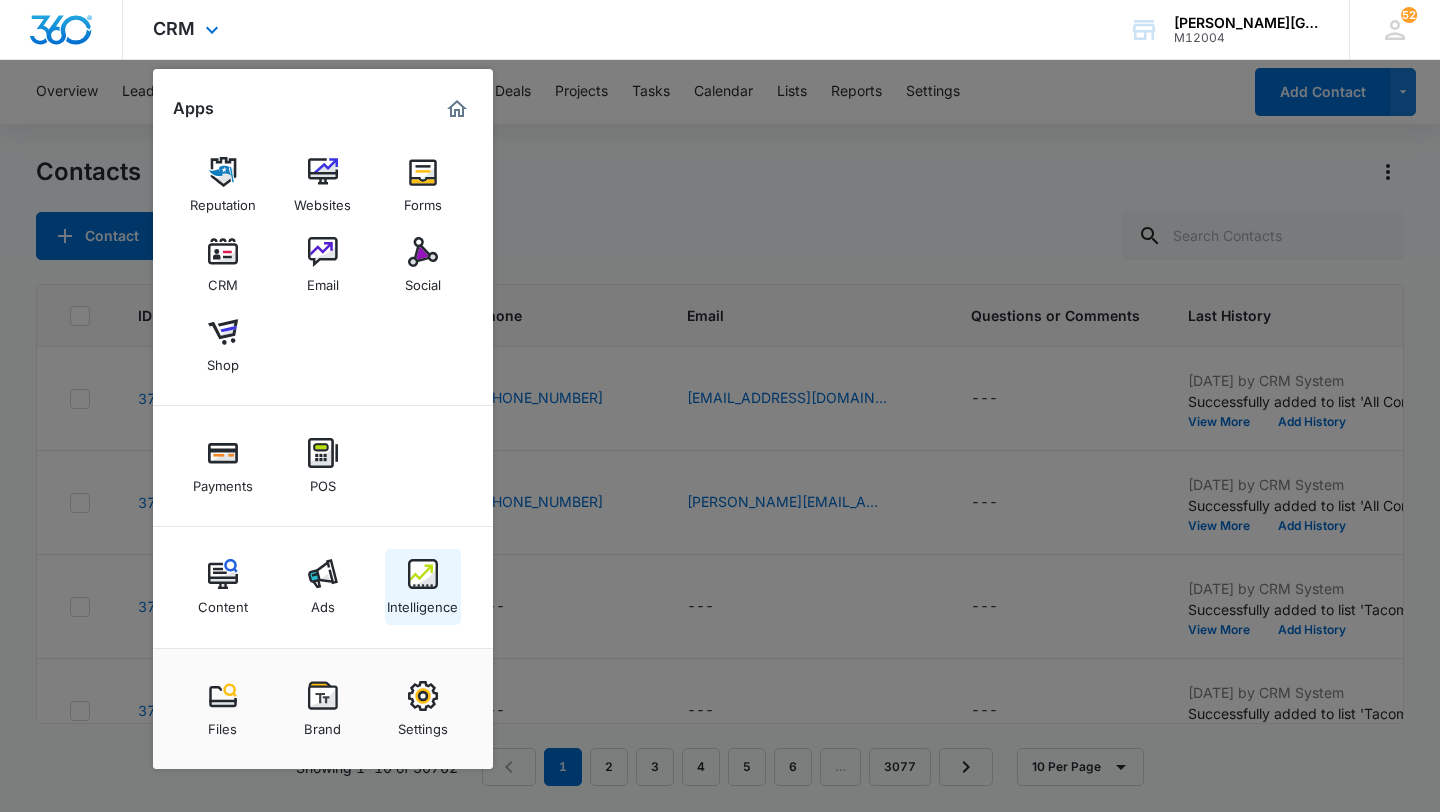 scroll, scrollTop: 0, scrollLeft: 0, axis: both 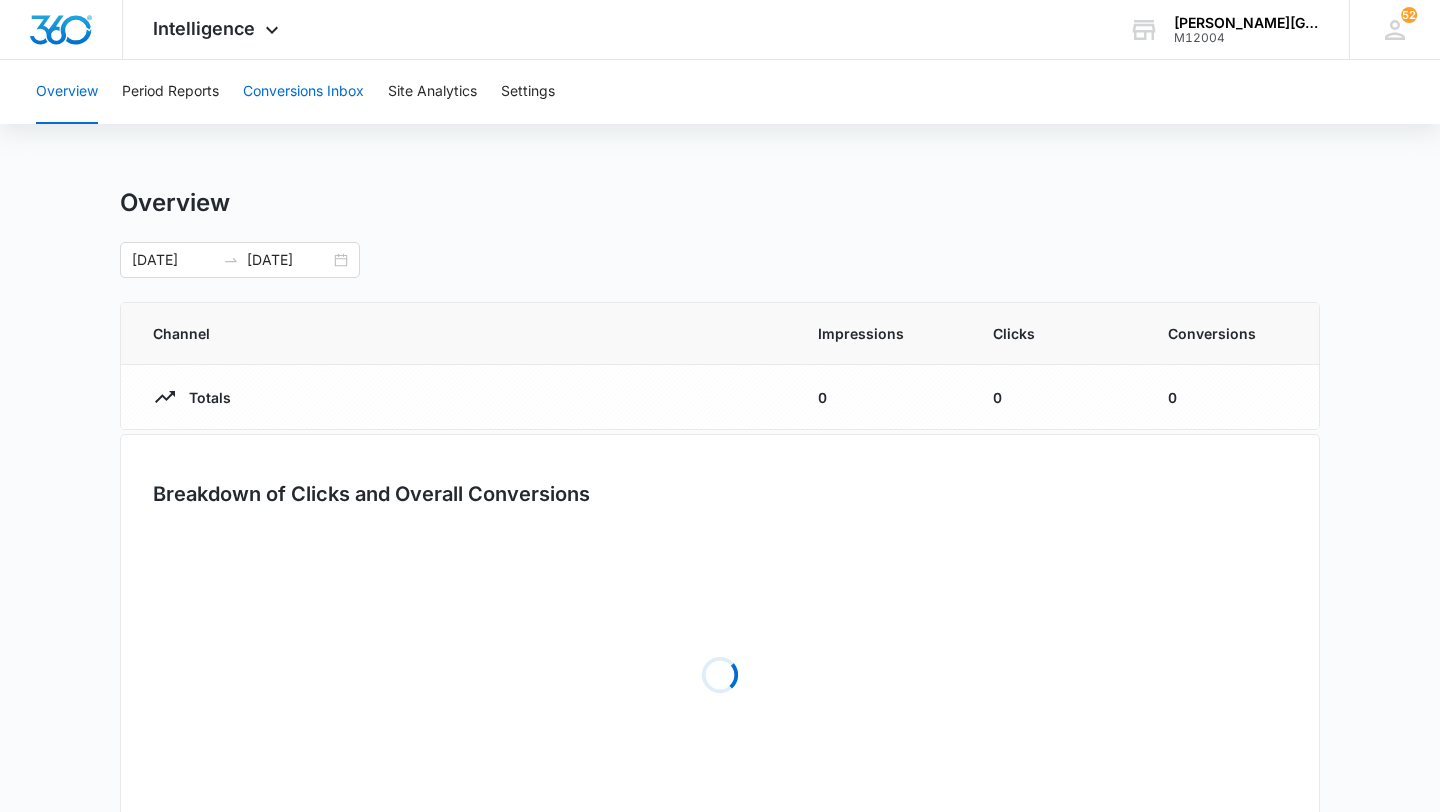 click on "Conversions Inbox" at bounding box center [303, 92] 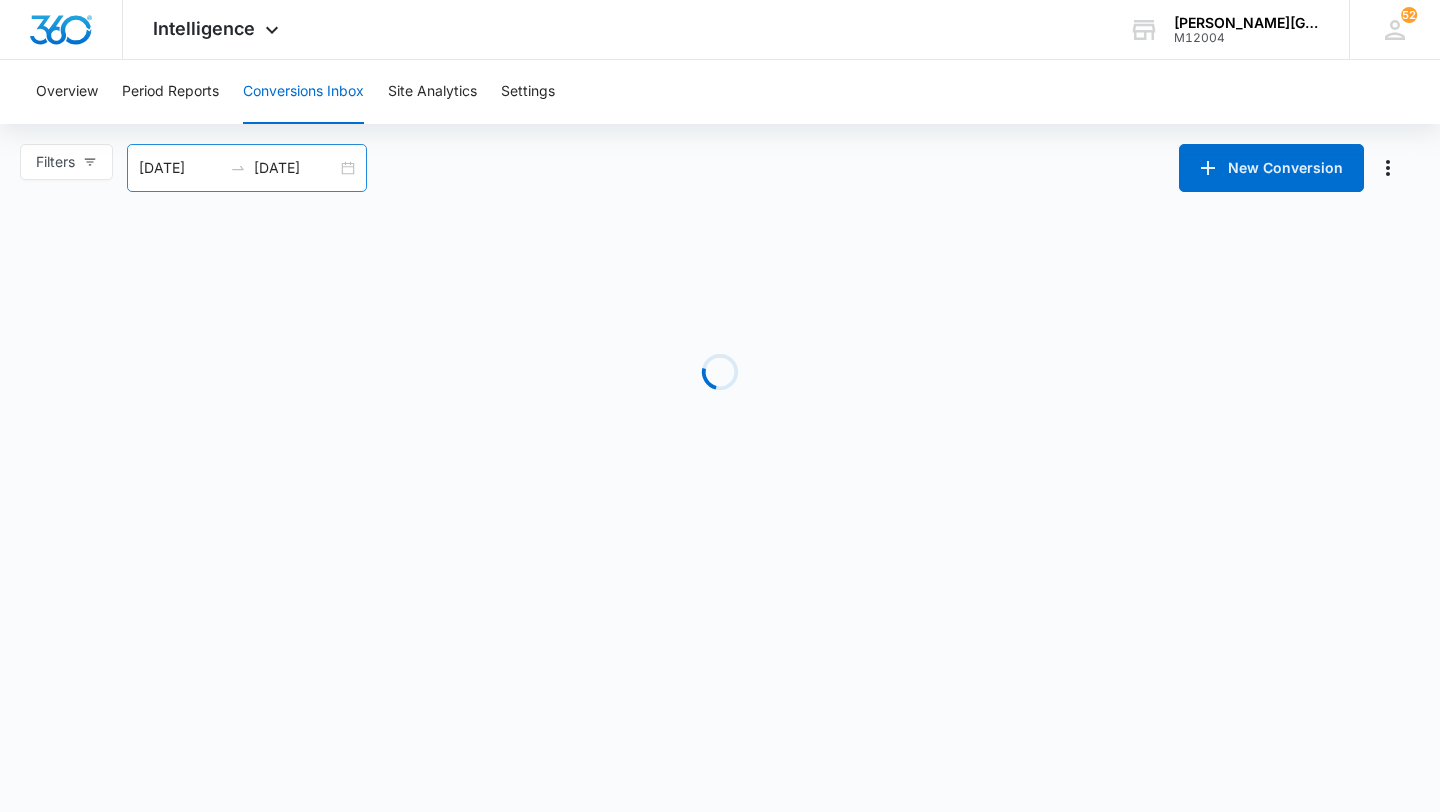 click on "[DATE]" at bounding box center [295, 168] 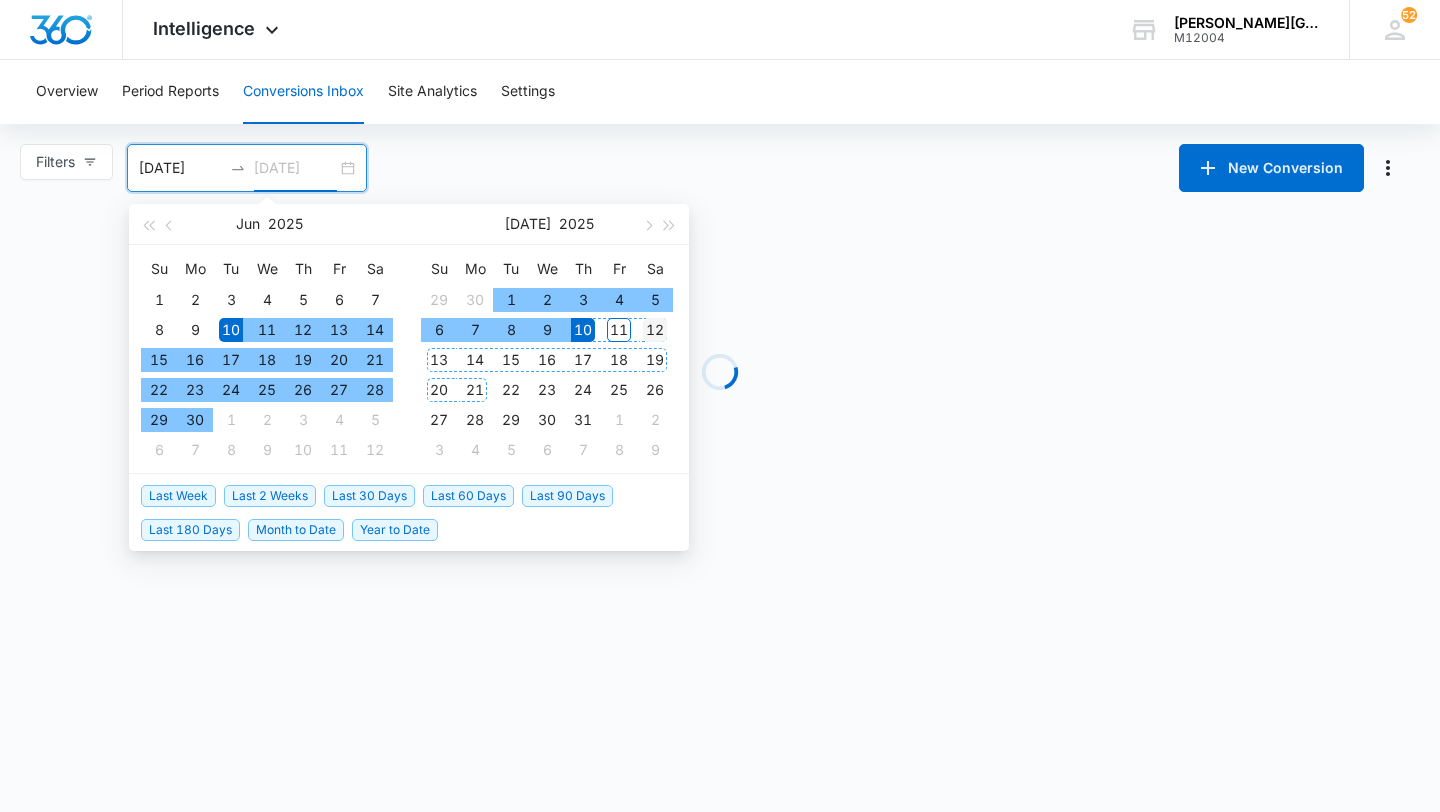 type on "[DATE]" 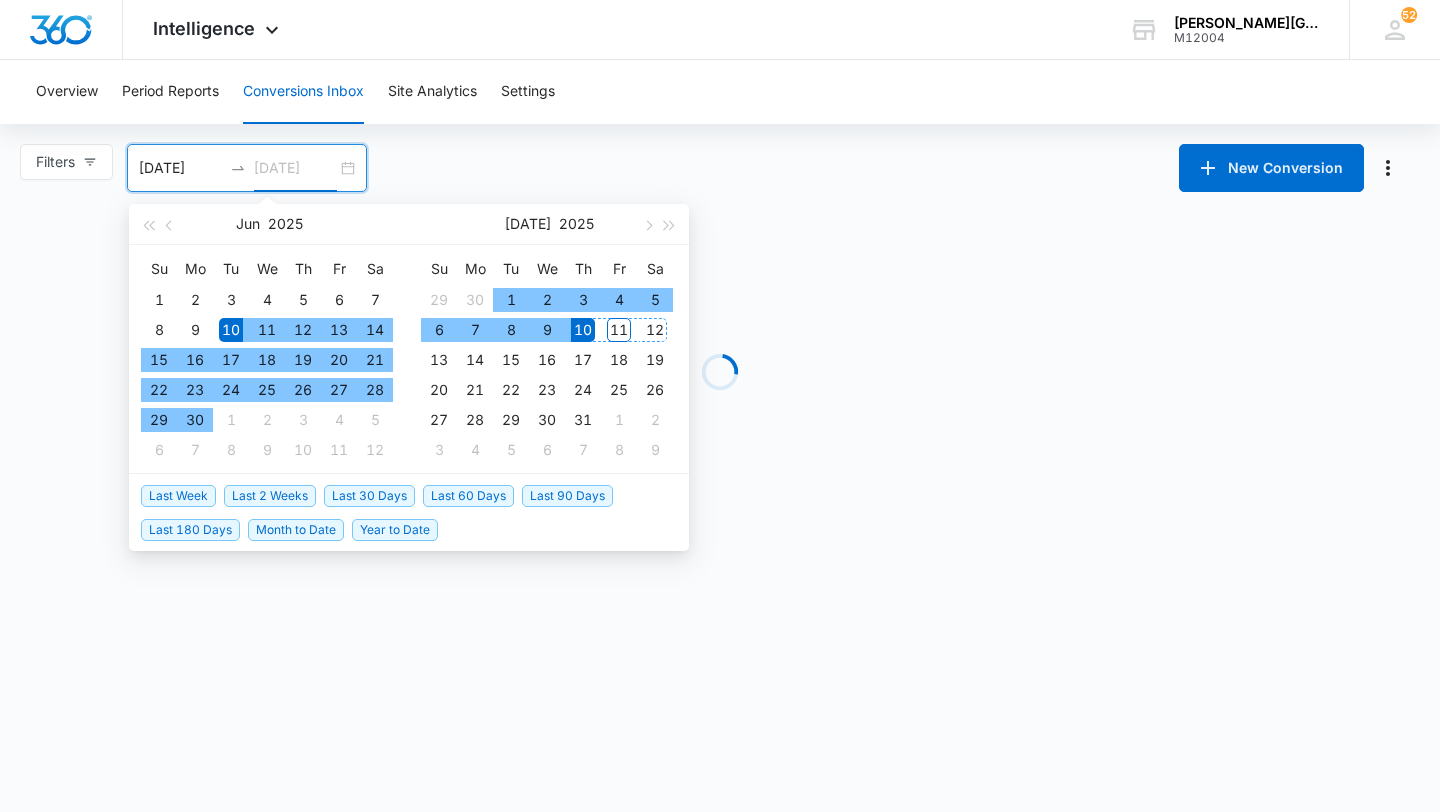 click on "12" at bounding box center (655, 330) 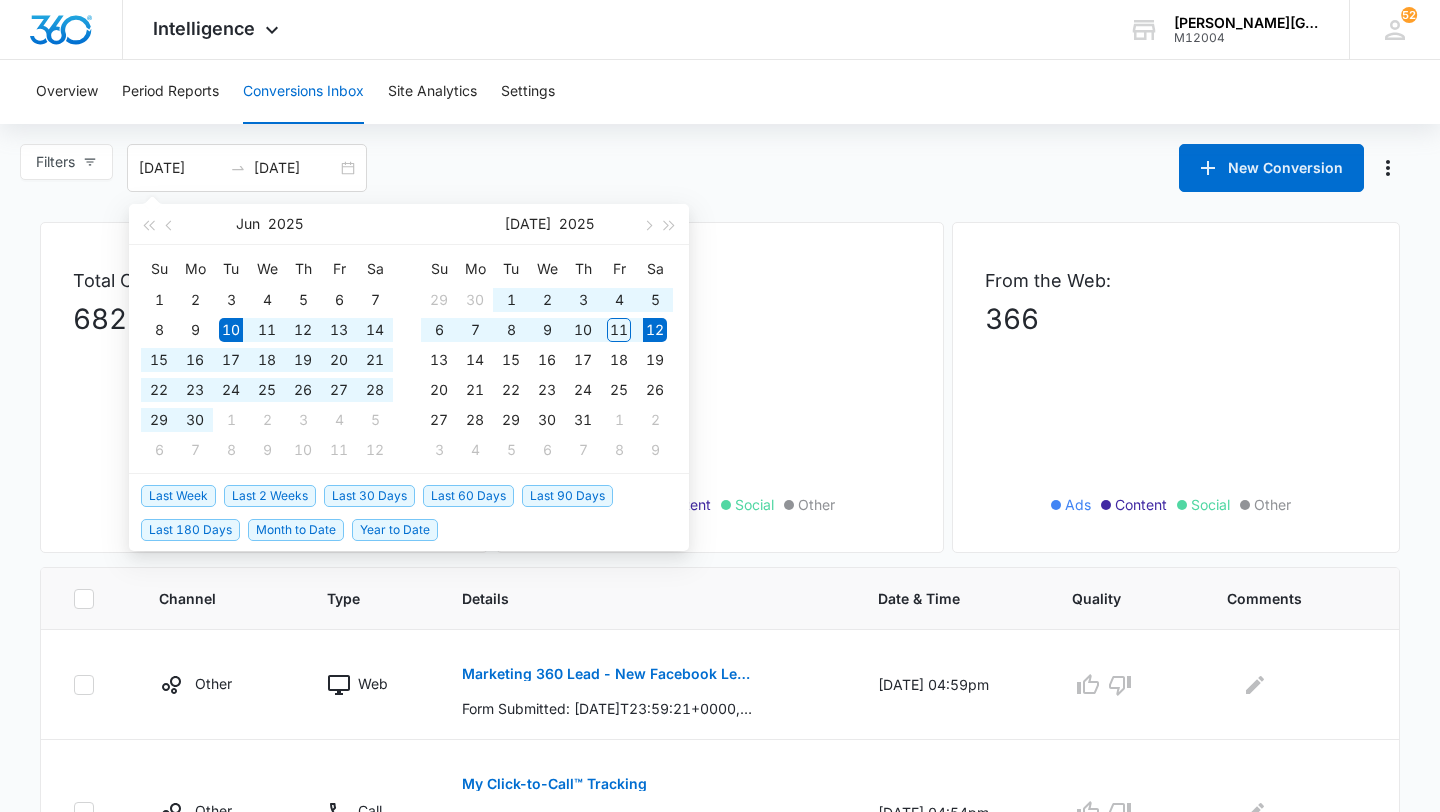 click on "Overview Period Reports Conversions Inbox Site Analytics Settings" at bounding box center [720, 92] 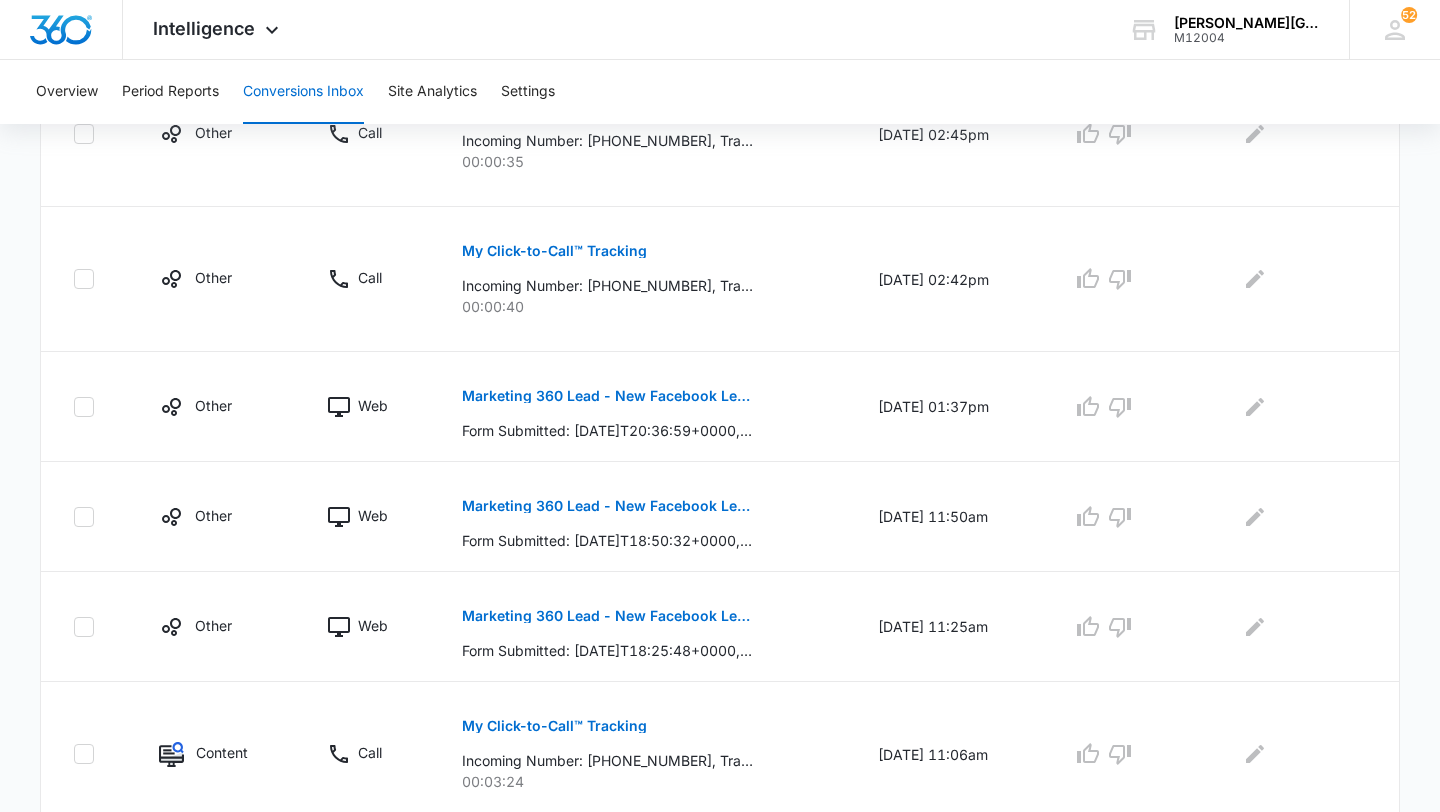 scroll, scrollTop: 1190, scrollLeft: 0, axis: vertical 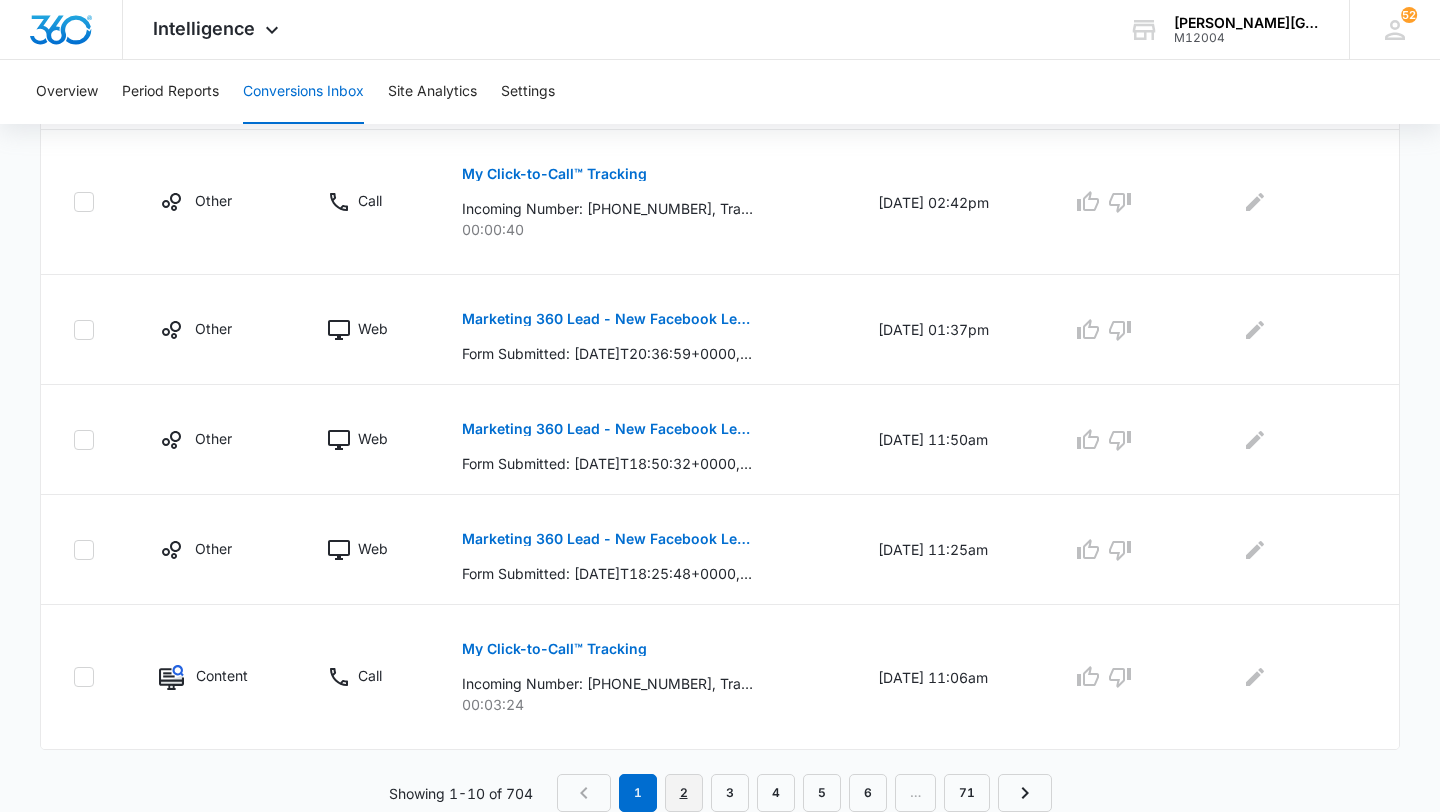 click on "2" at bounding box center [684, 793] 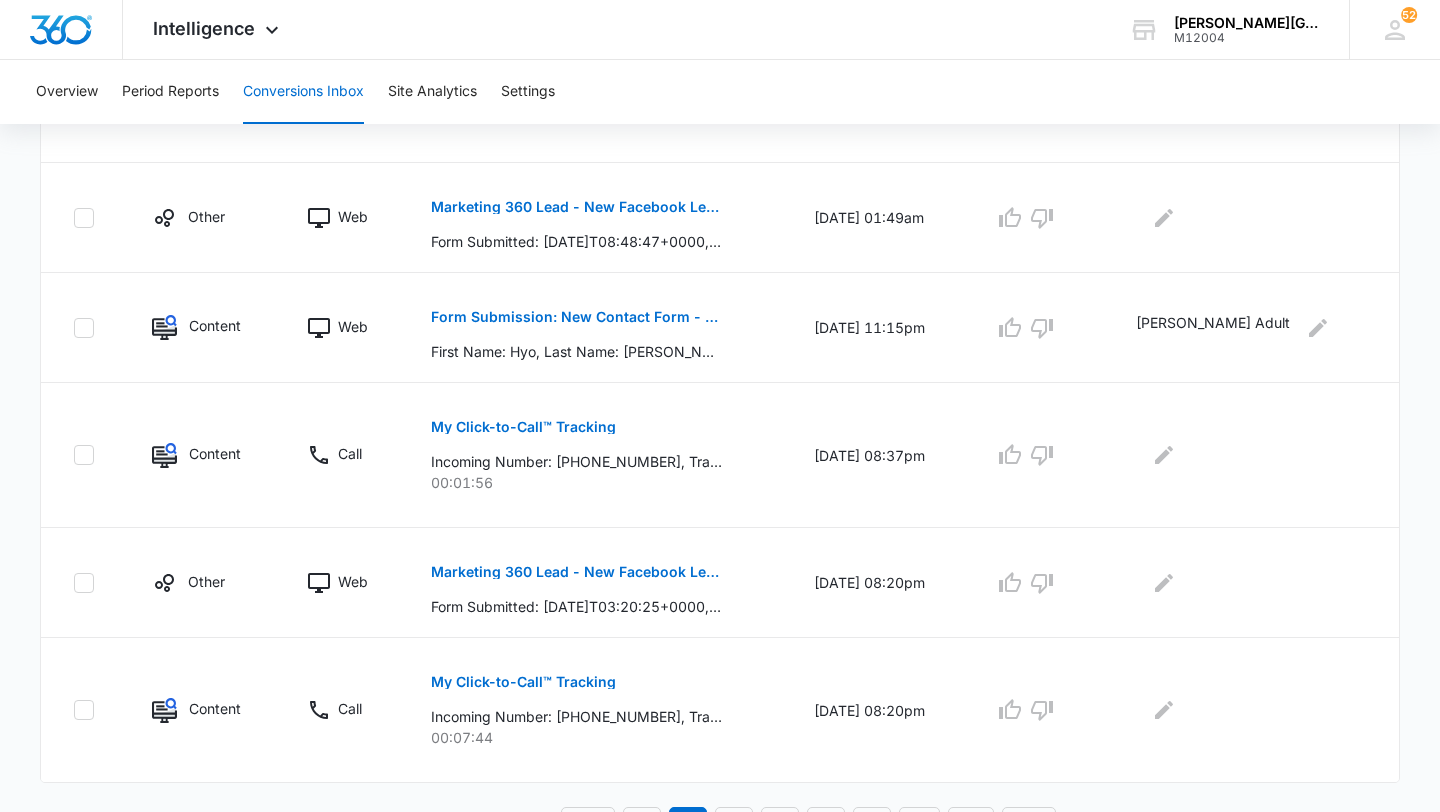 scroll, scrollTop: 1120, scrollLeft: 0, axis: vertical 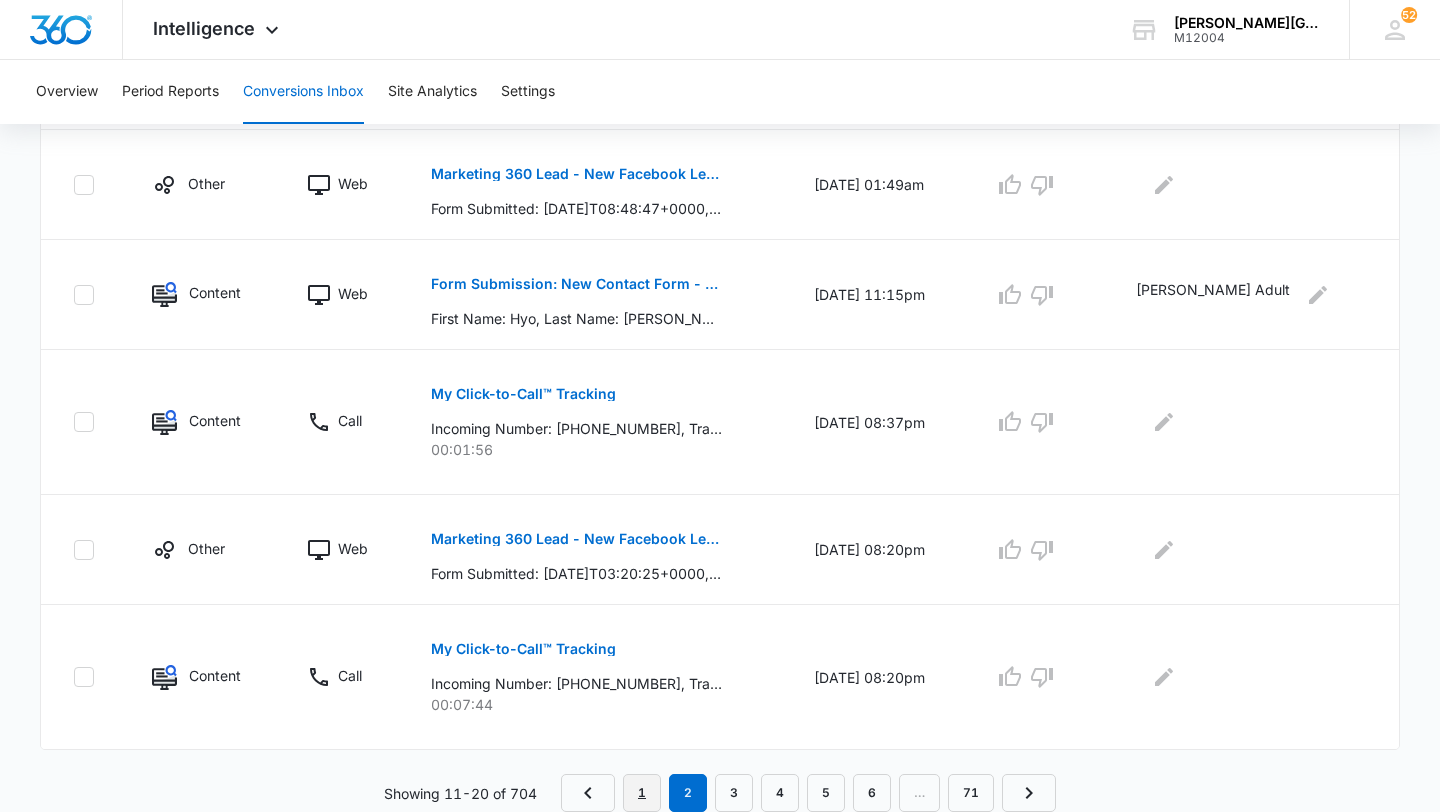 click on "1" at bounding box center [642, 793] 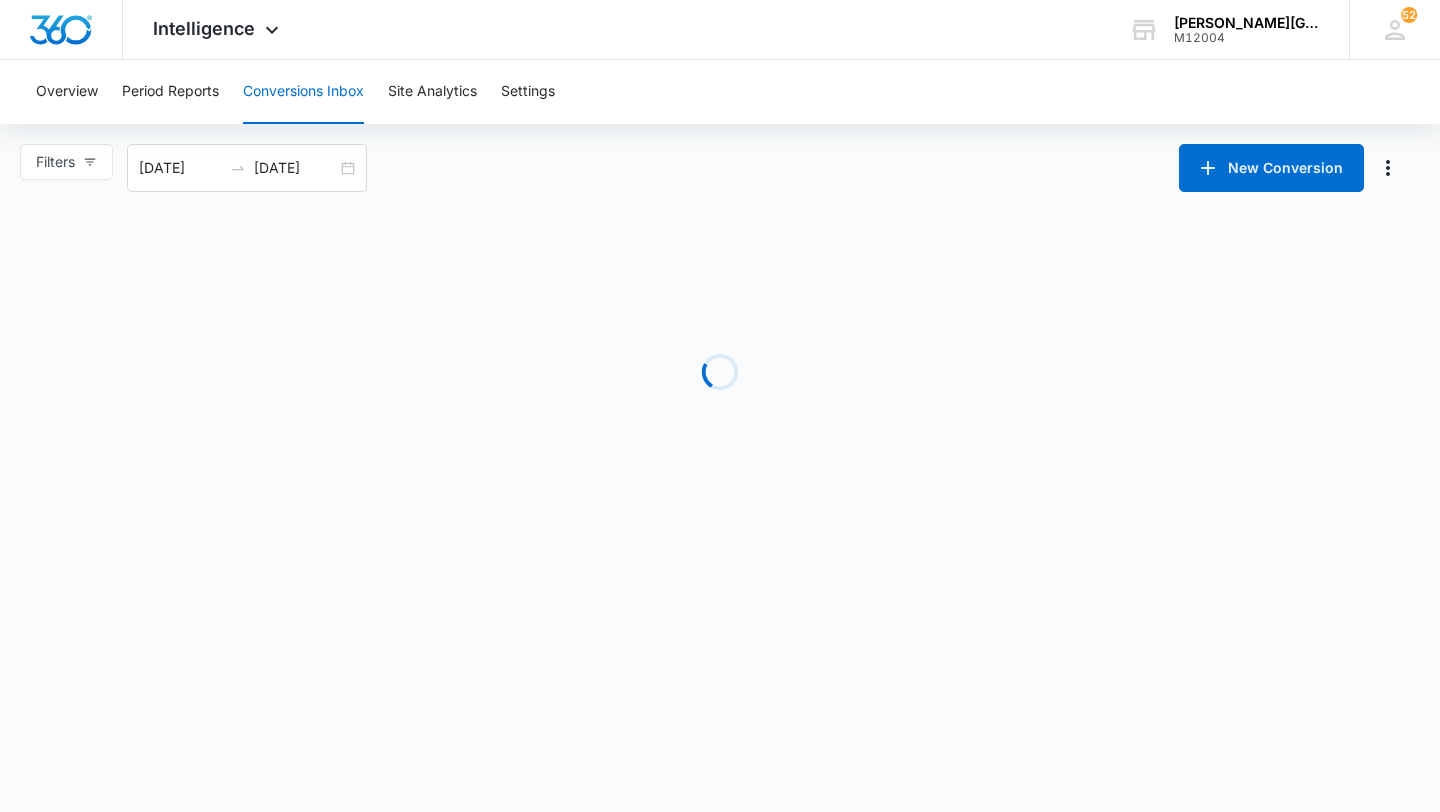 scroll, scrollTop: 0, scrollLeft: 0, axis: both 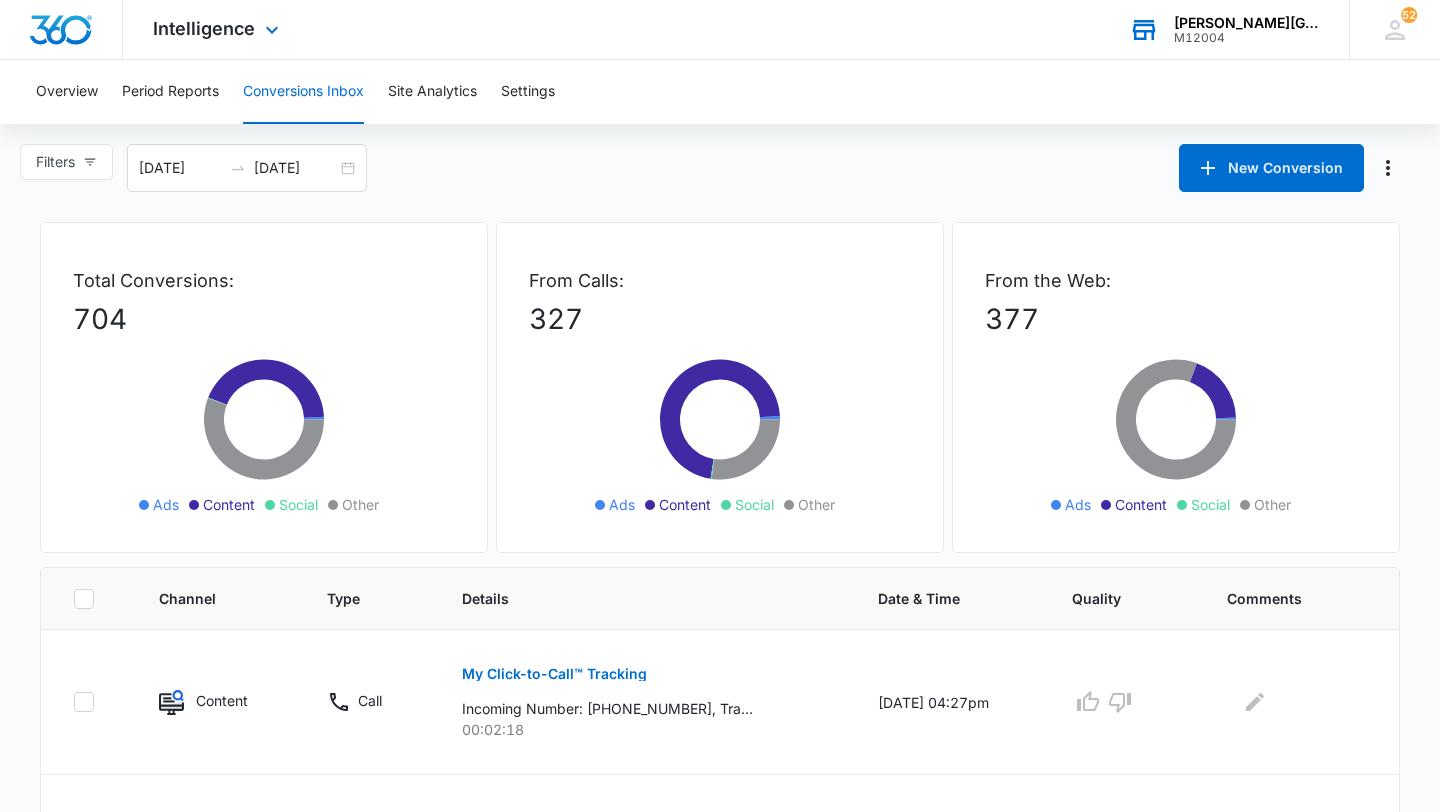 click on "M12004" at bounding box center [1247, 38] 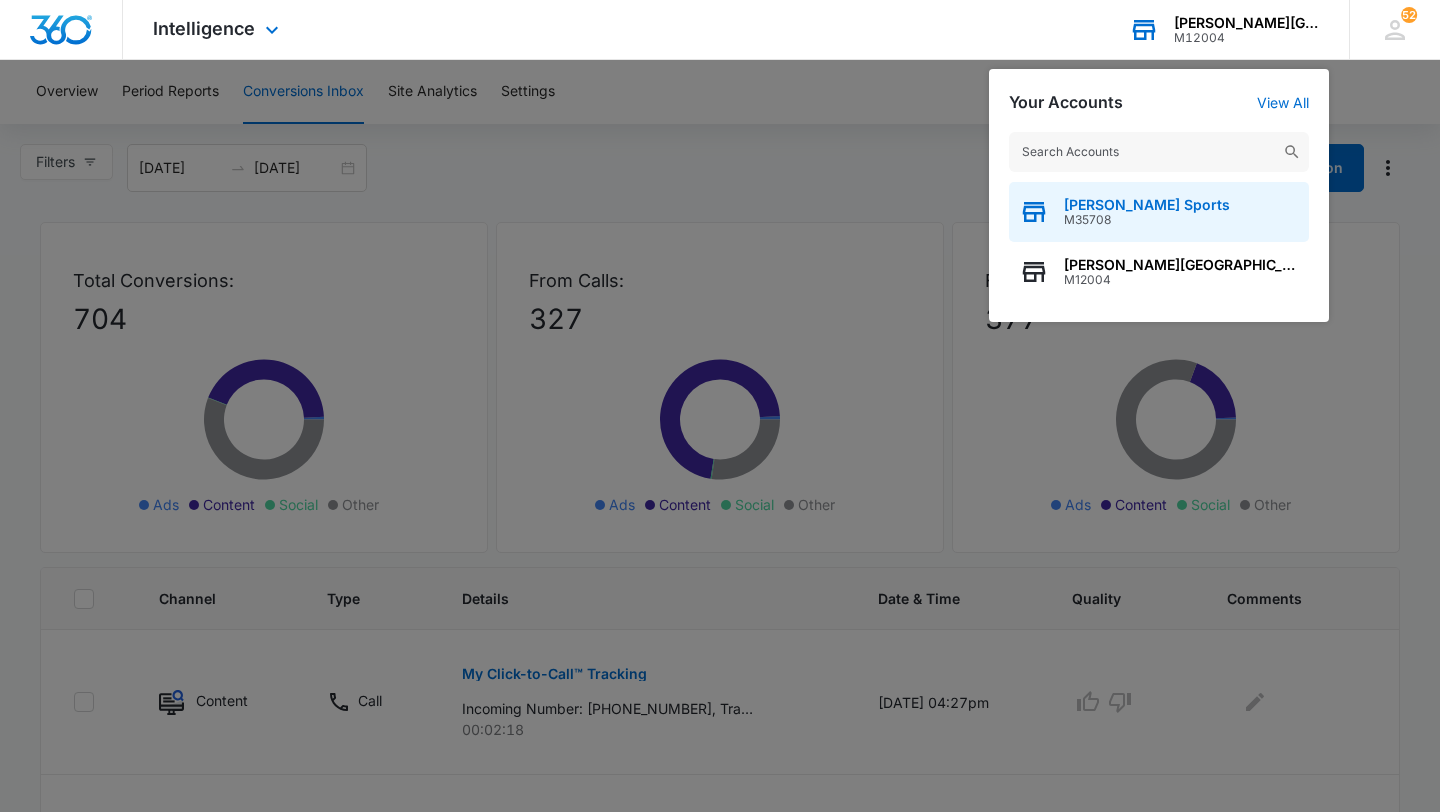 click on "[PERSON_NAME] Sports M35708" at bounding box center [1159, 212] 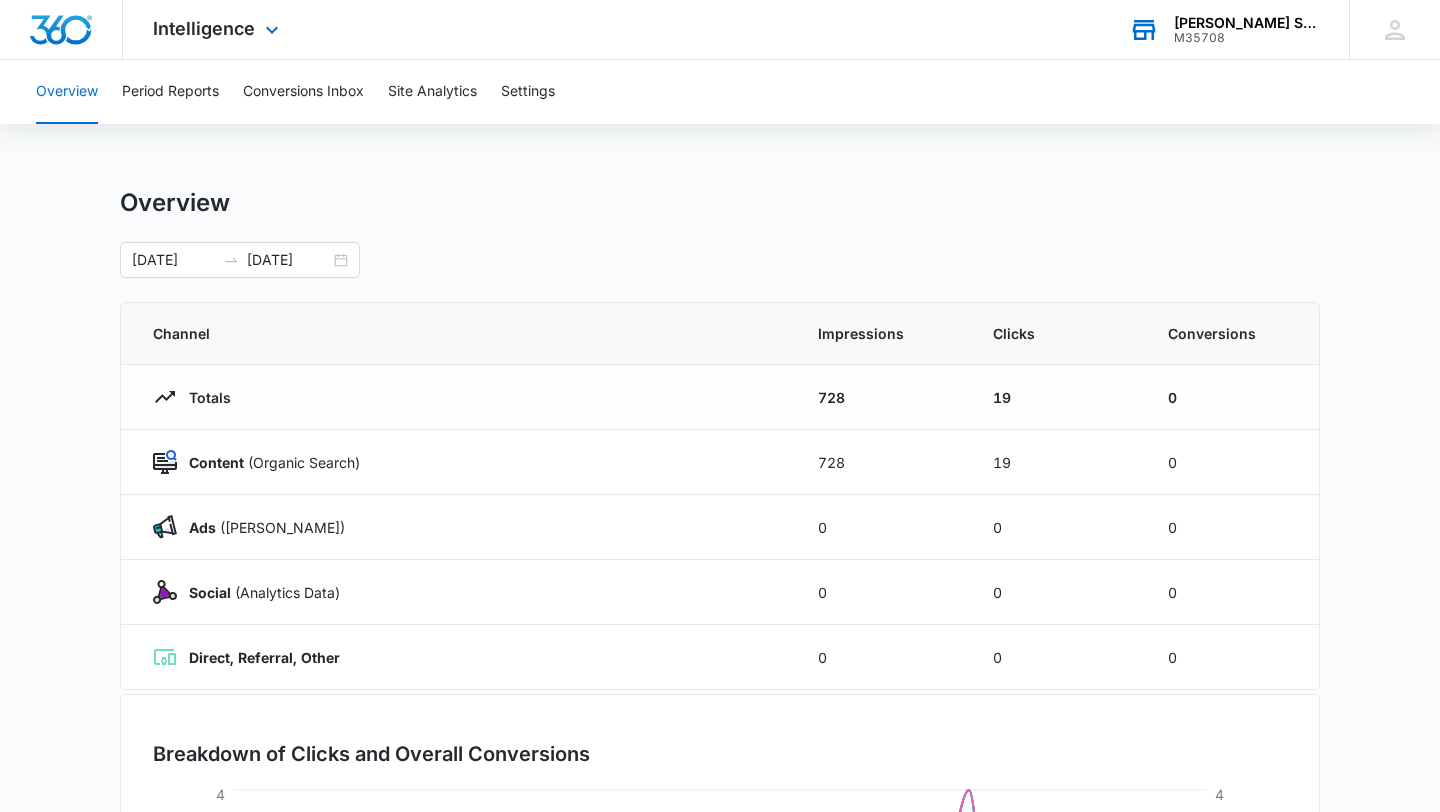 click on "Intelligence Apps Reputation Websites Forms CRM Email Social Content Ads Intelligence Files Brand Settings" at bounding box center (218, 29) 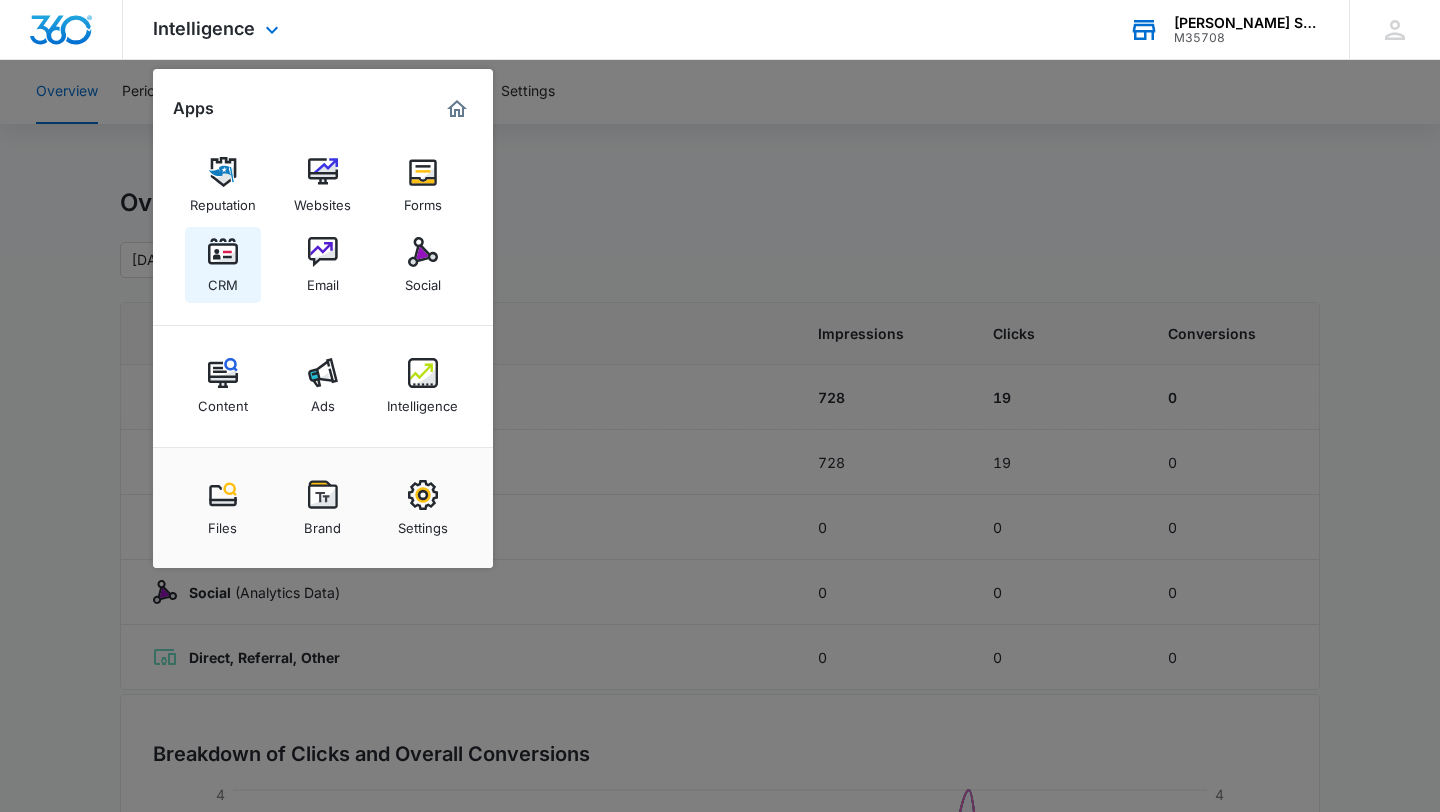 click on "CRM" at bounding box center [223, 265] 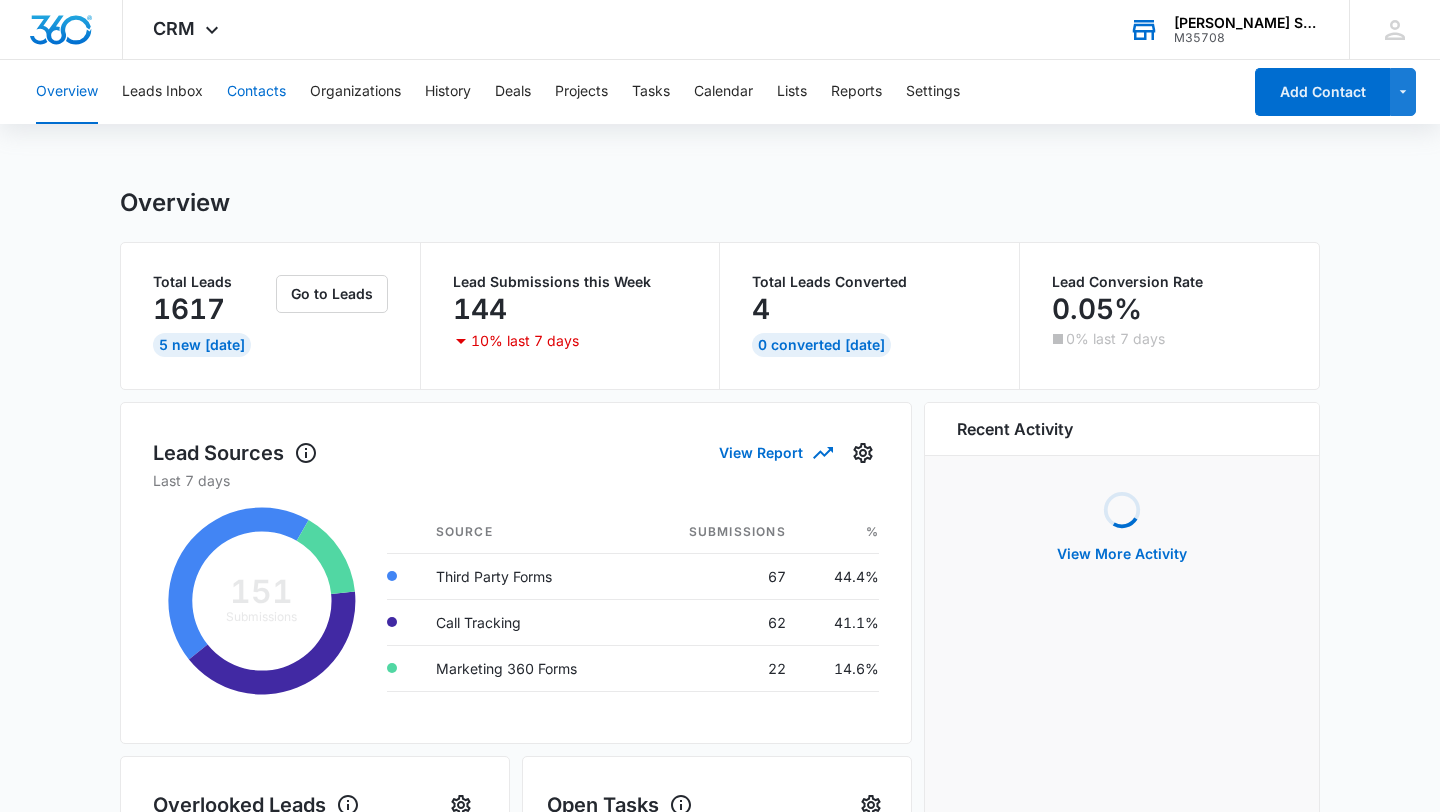 click on "Contacts" at bounding box center [256, 92] 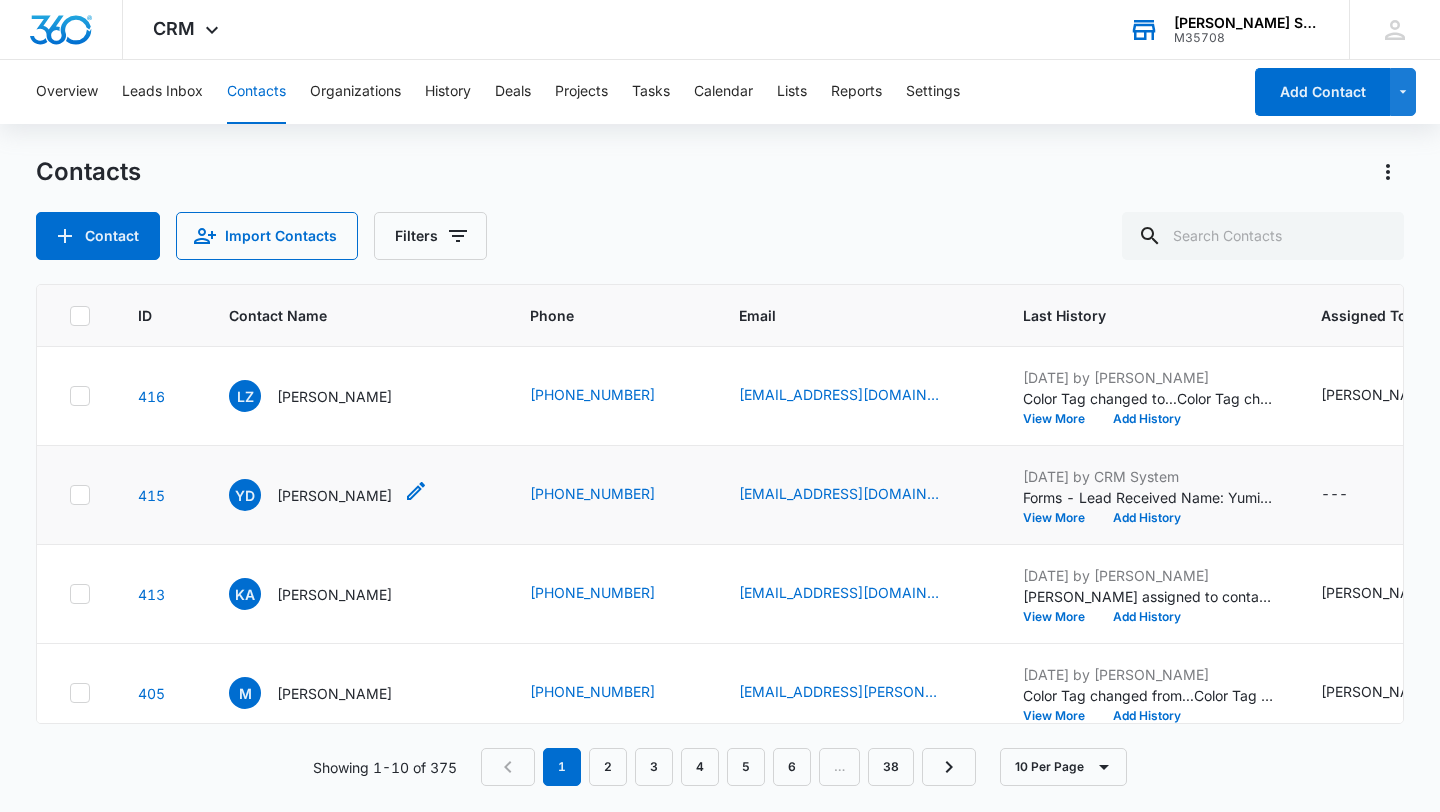 click on "[PERSON_NAME]" at bounding box center [334, 495] 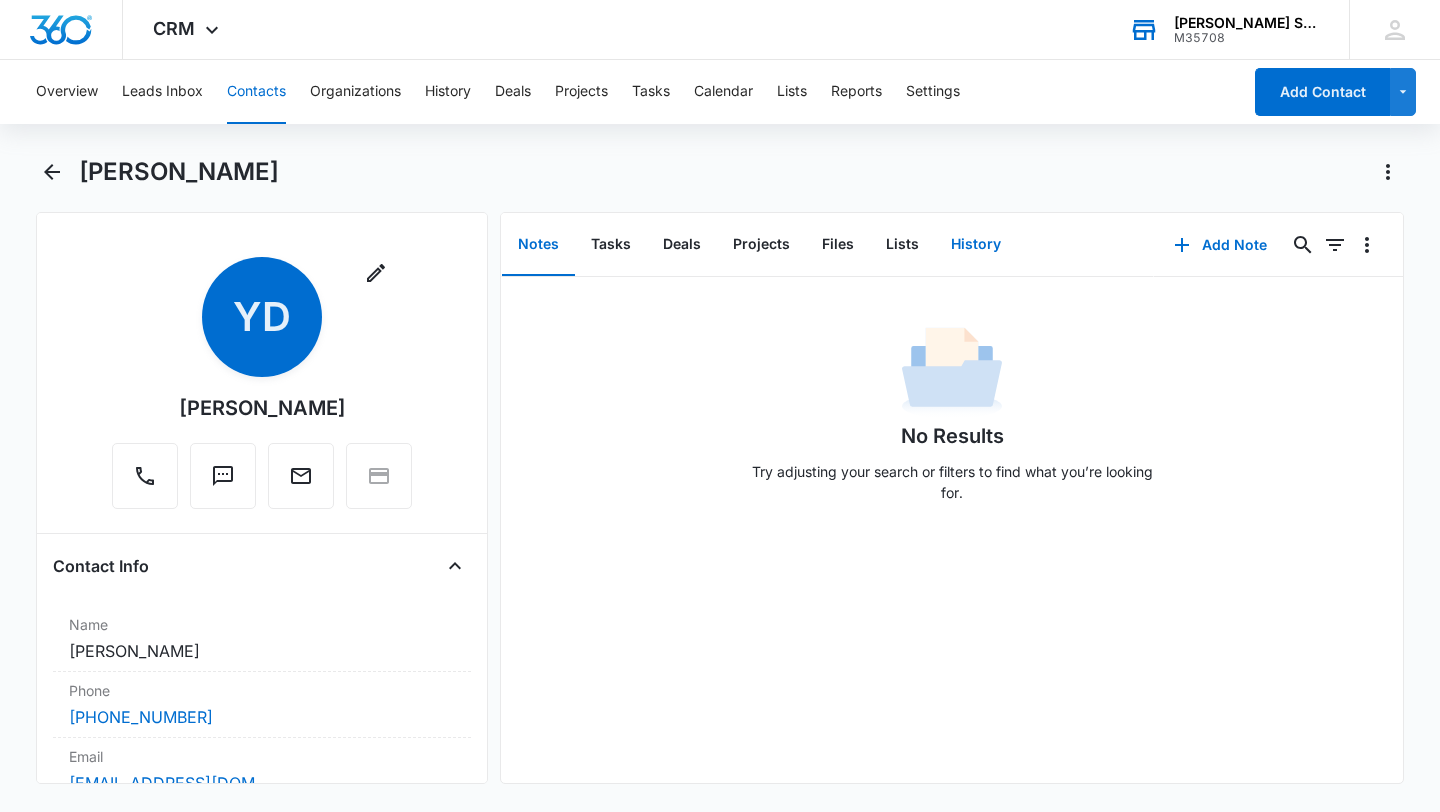 click on "History" at bounding box center (976, 245) 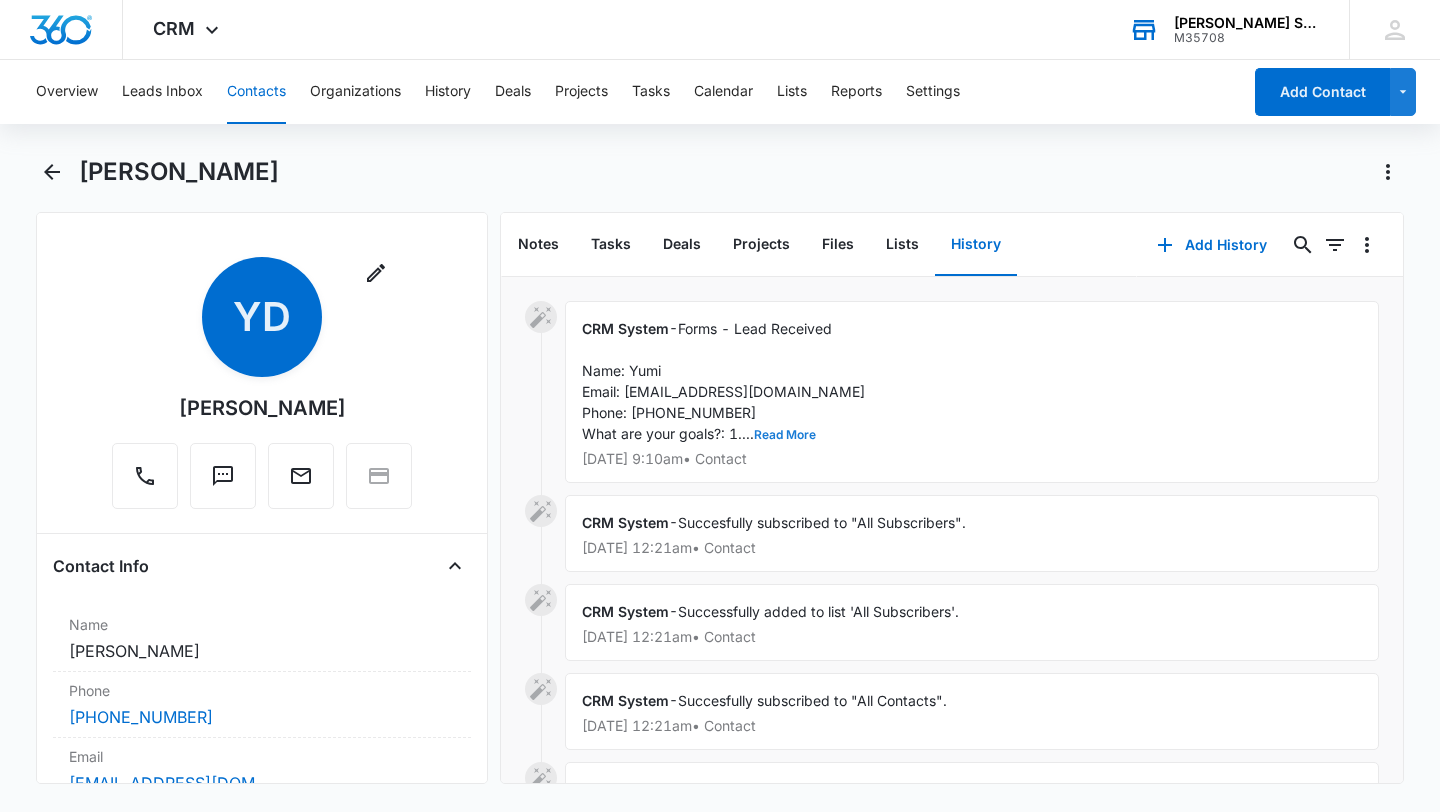 click on "Read More" at bounding box center (785, 435) 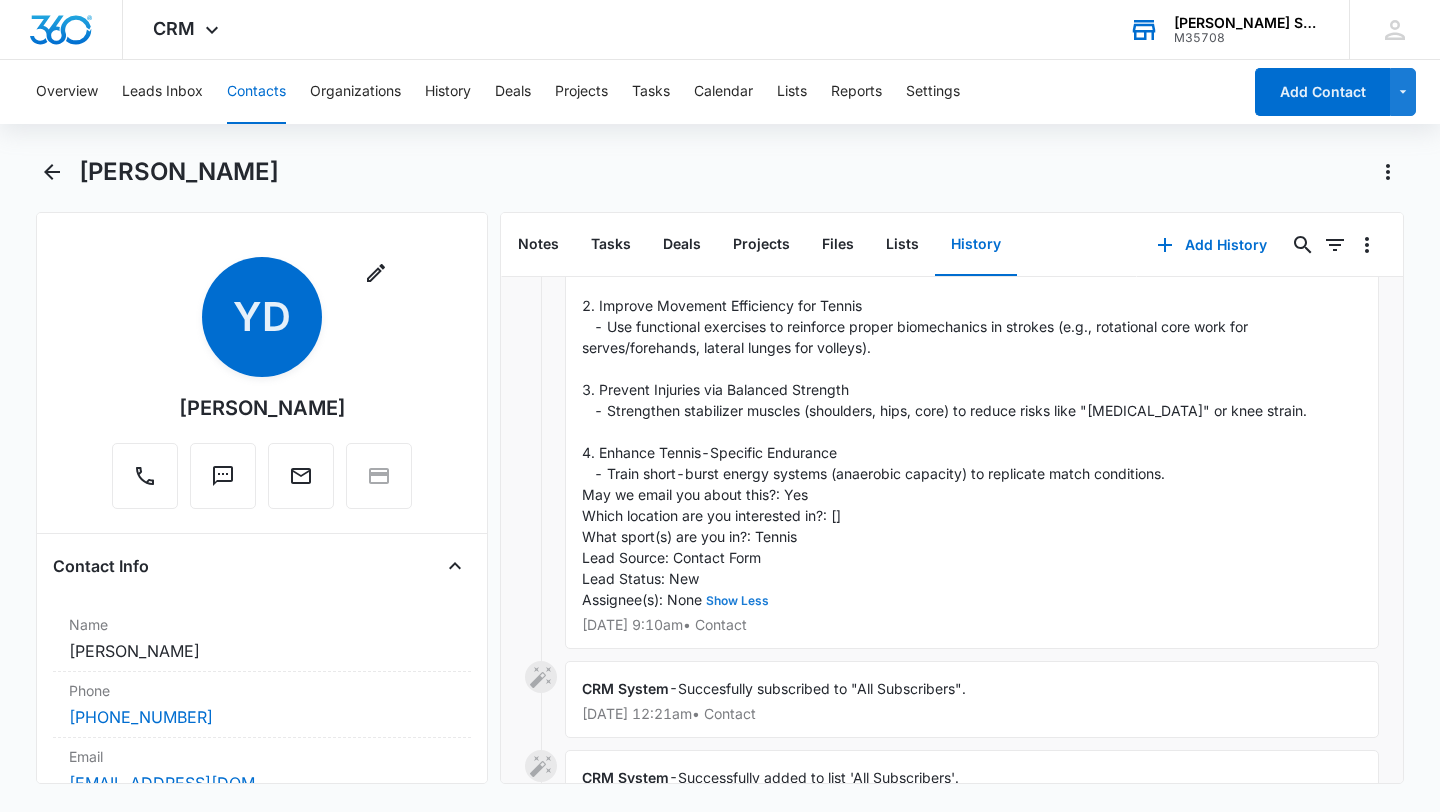scroll, scrollTop: 0, scrollLeft: 0, axis: both 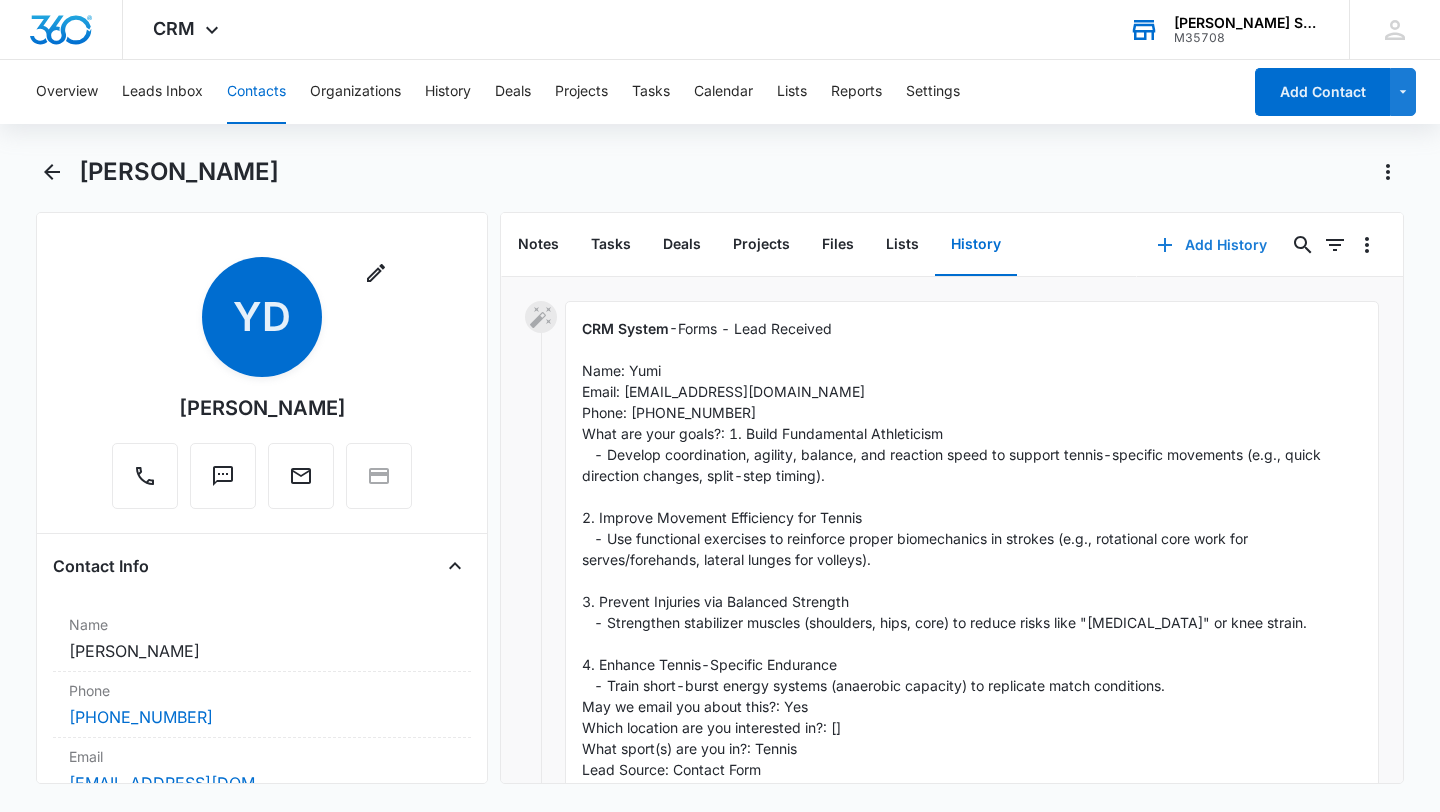 click on "Add History" at bounding box center [1212, 245] 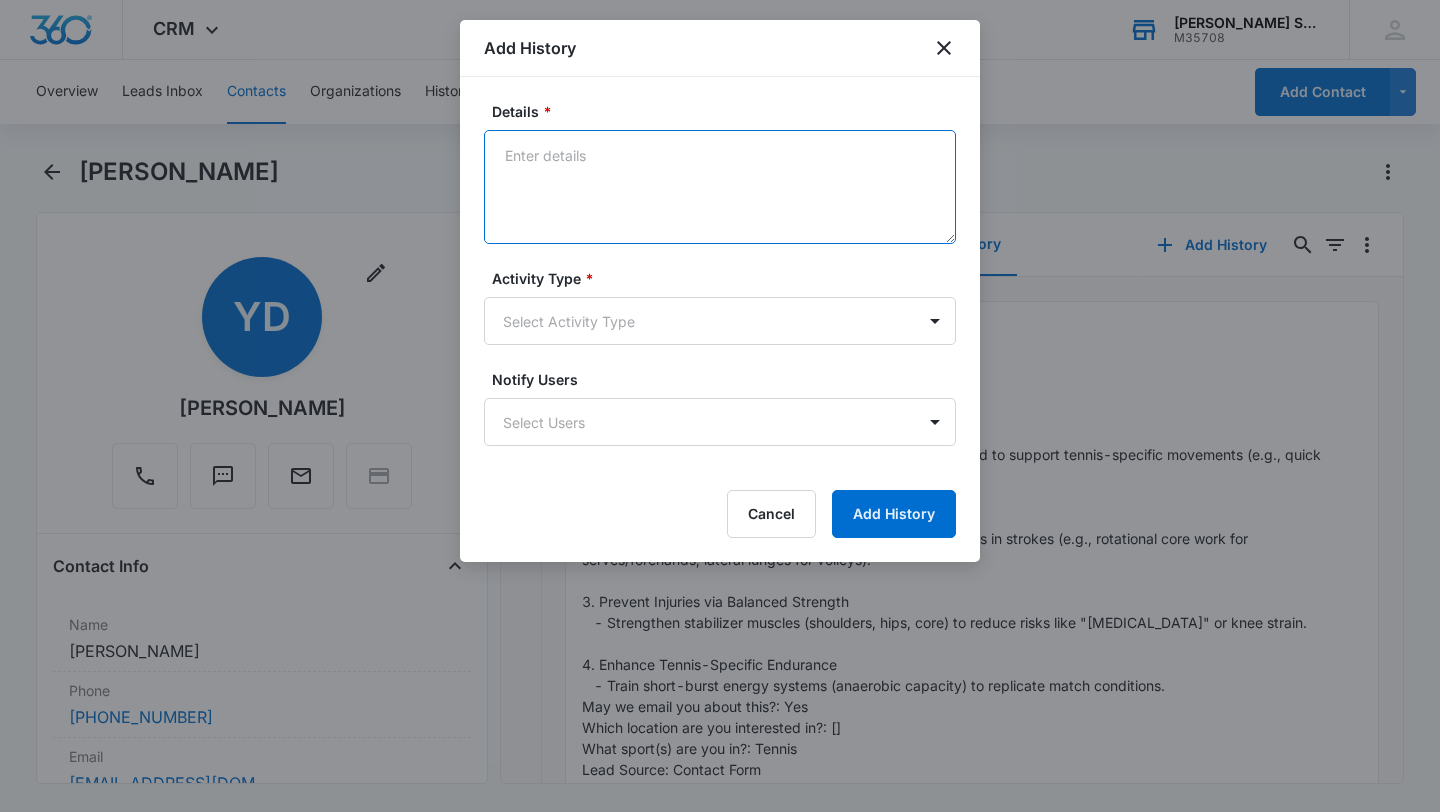click on "Details *" at bounding box center (720, 187) 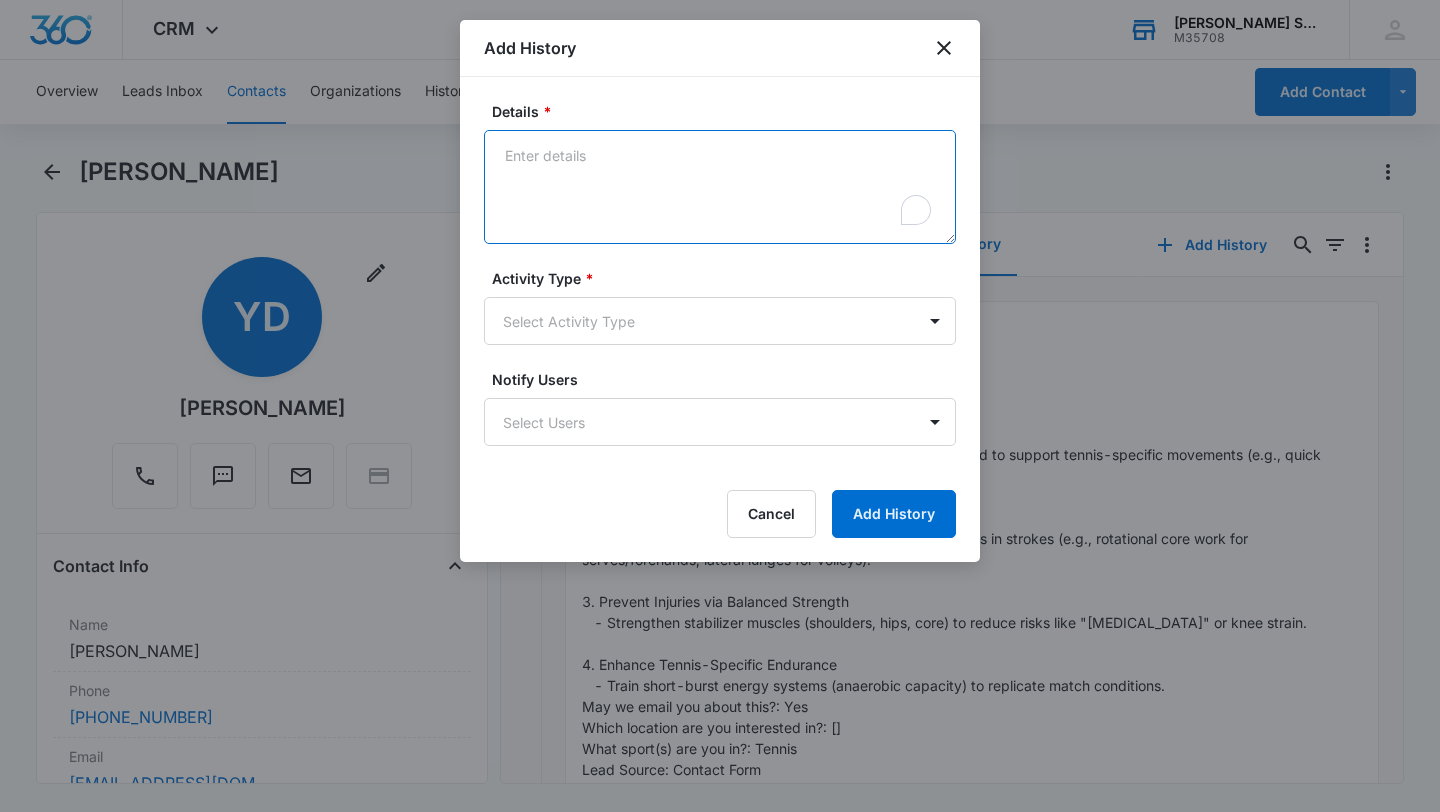 paste on "Hello [PERSON_NAME],
Hope this email finds you well!
We received your submission form to get more information regarding our fitness programs in [US_STATE]! Our fitness programs are designed to improve strength, flexibility, and endurance, all of which are critical to tennis success! We keep our fitness classes small, making them perfect for those looking to improve their overall physical condition!
For adult players of all levels, we offer fitness sessions with our Coach Dimas in [GEOGRAPHIC_DATA] that are held on Tuesdays and Thursdays at 9:30 AM. Each session is 60 minutes long. To sign up, please use the link below:
[URL][DOMAIN_NAME][DATE]
The cost is $25 + tax per session:
[URL][DOMAIN_NAME]
We use the platform called Mindbody for fitness registrations and payments. To create an account, please click on the link below:
[URL][DOMAIN_NAME].." 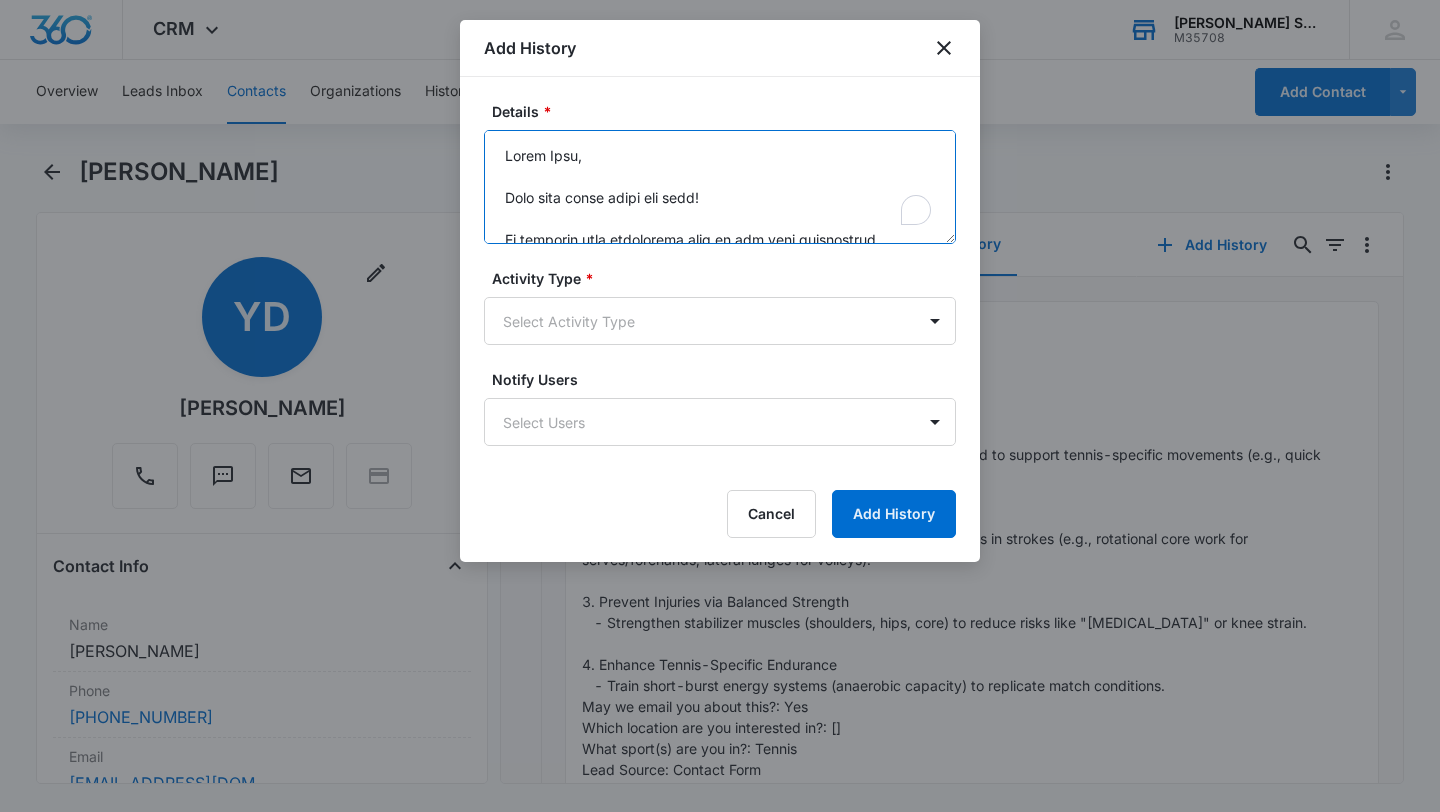 scroll, scrollTop: 677, scrollLeft: 0, axis: vertical 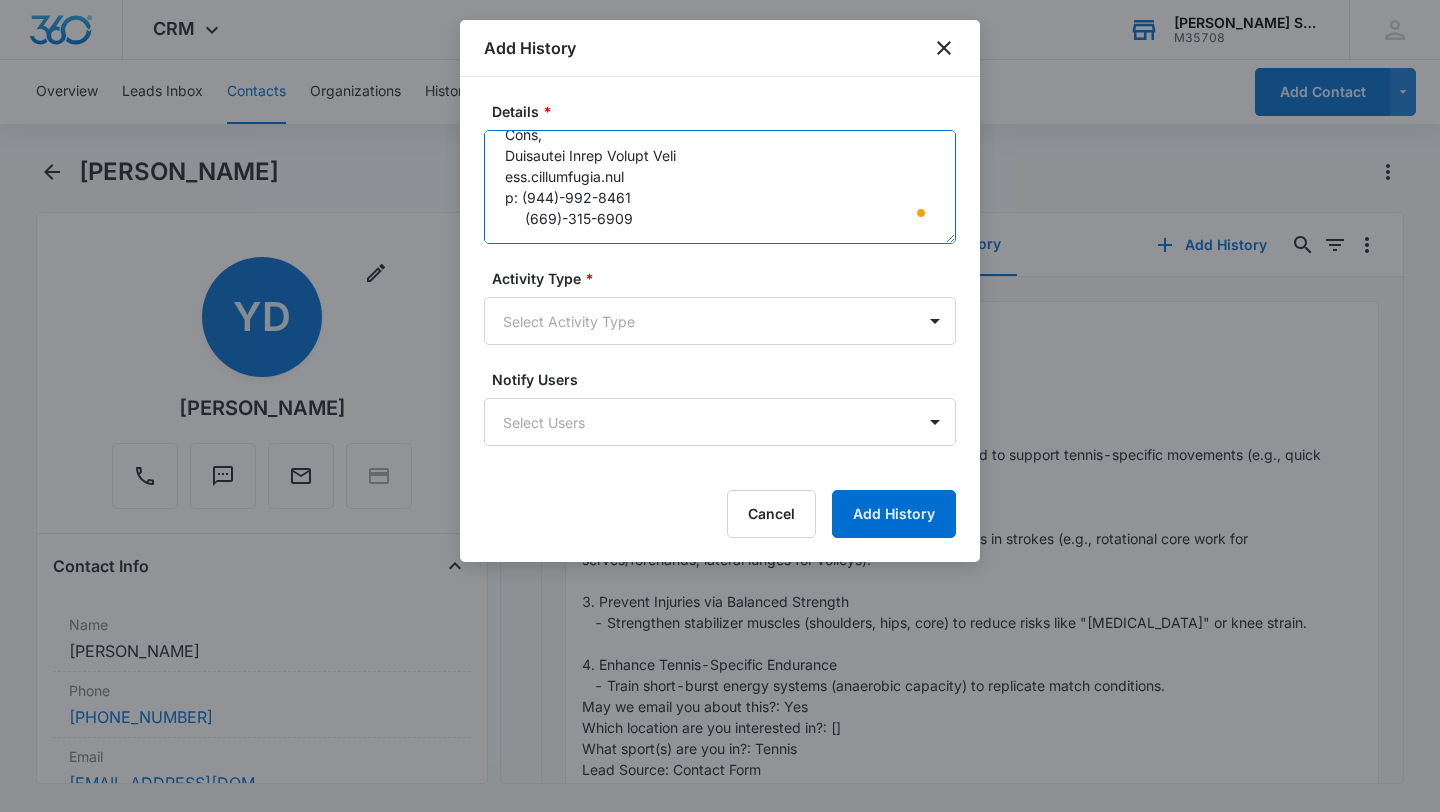 drag, startPoint x: 647, startPoint y: 220, endPoint x: 462, endPoint y: 214, distance: 185.09727 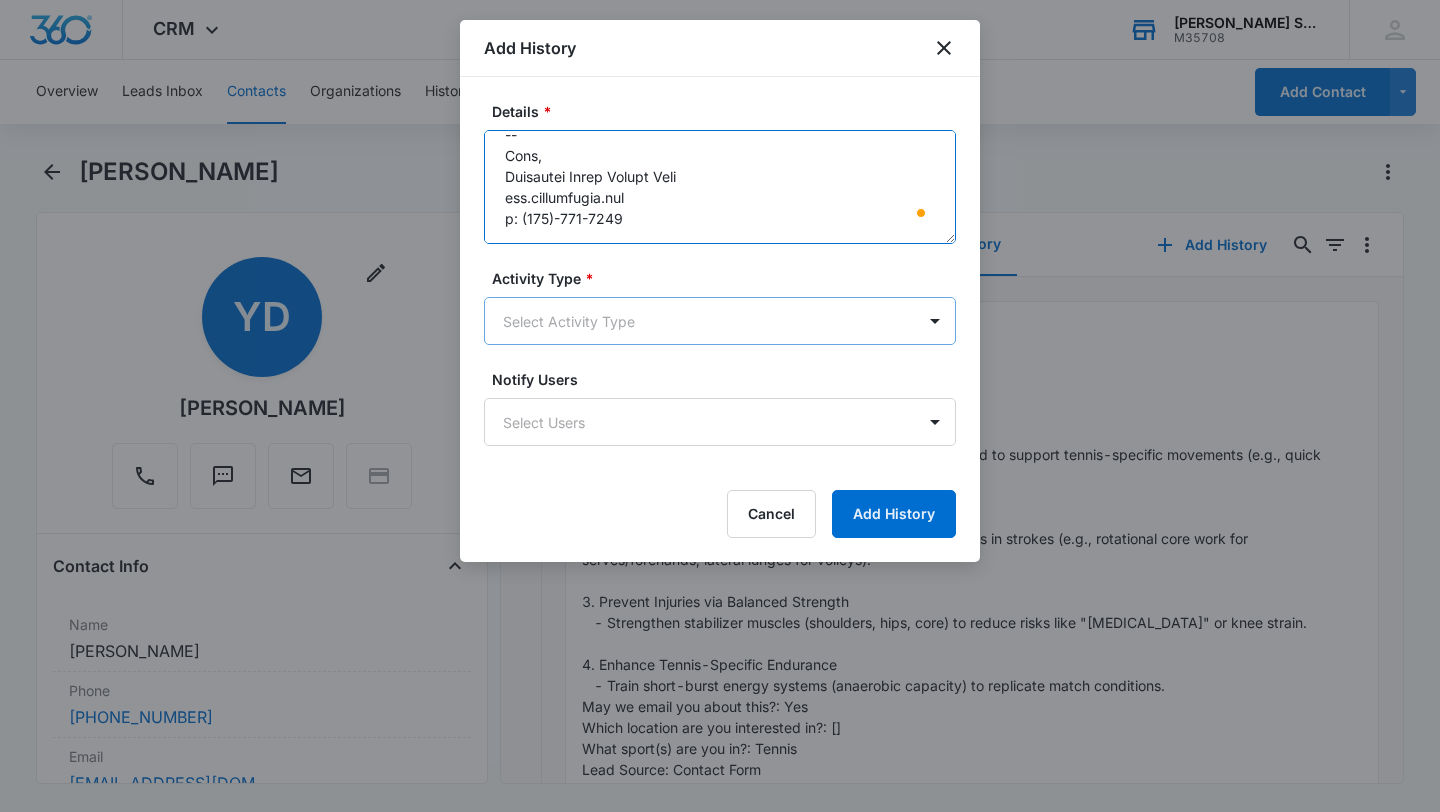 type on "Hello [PERSON_NAME],
Hope this email finds you well!
We received your submission form to get more information regarding our fitness programs in [US_STATE]! Our fitness programs are designed to improve strength, flexibility, and endurance, all of which are critical to tennis success! We keep our fitness classes small, making them perfect for those looking to improve their overall physical condition!
For adult players of all levels, we offer fitness sessions with our Coach Dimas in [GEOGRAPHIC_DATA] that are held on Tuesdays and Thursdays at 9:30 AM. Each session is 60 minutes long. To sign up, please use the link below:
[URL][DOMAIN_NAME][DATE]
The cost is $25 + tax per session:
[URL][DOMAIN_NAME]
We use the platform called Mindbody for fitness registrations and payments. To create an account, please click on the link below:
[URL][DOMAIN_NAME].." 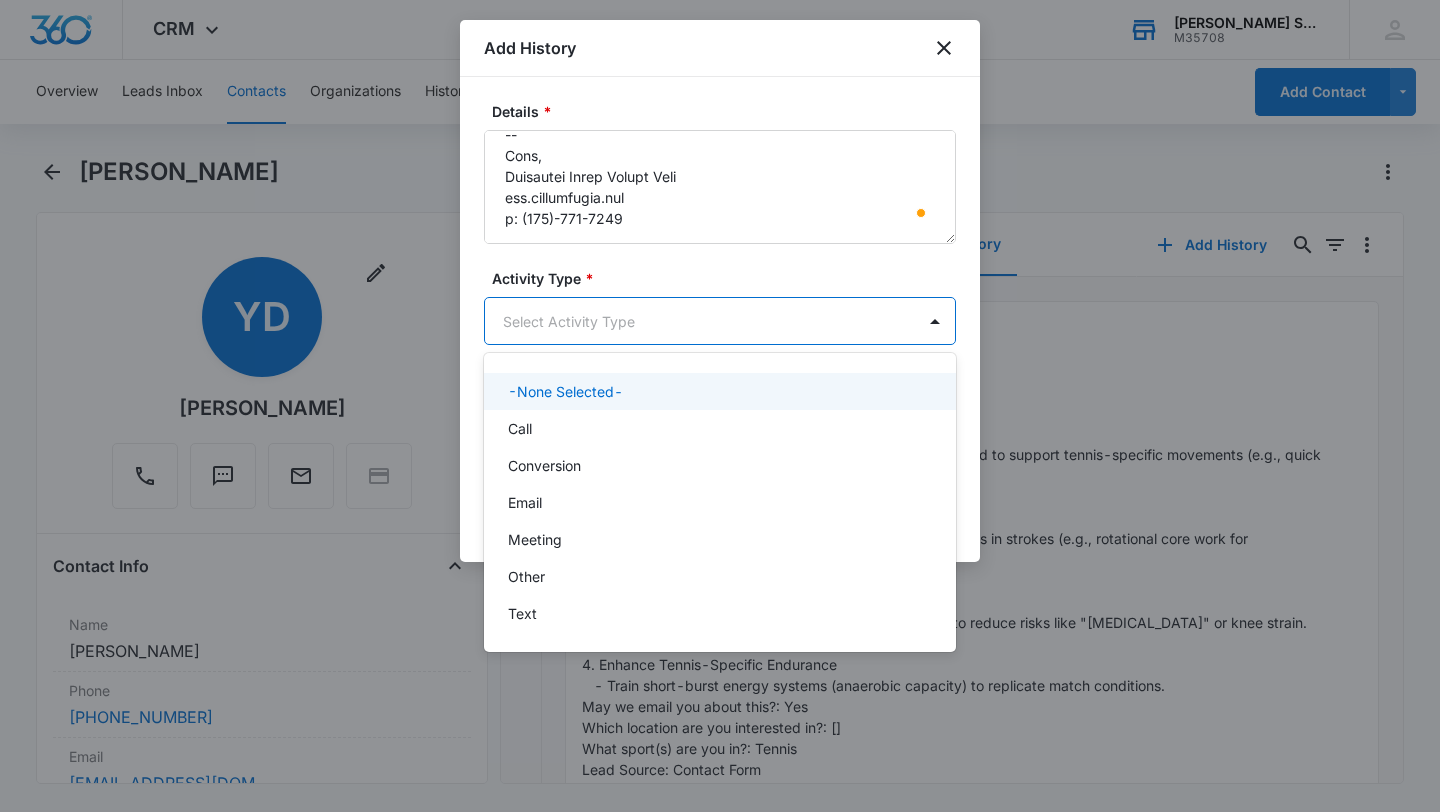 click on "CRM Apps Reputation Websites Forms CRM Email Social Content Ads Intelligence Files Brand Settings [PERSON_NAME] Sports M35708 Your Accounts View All EV [PERSON_NAME] [PERSON_NAME][EMAIL_ADDRESS][DOMAIN_NAME] My Profile Notifications Support Logout Terms & Conditions   •   Privacy Policy Overview Leads Inbox Contacts Organizations History Deals Projects Tasks Calendar Lists Reports Settings Add Contact [PERSON_NAME] Remove YD [PERSON_NAME] Contact Info Name Cancel Save Changes [PERSON_NAME] Phone Cancel Save Changes [PHONE_NUMBER] Email Cancel Save Changes [EMAIL_ADDRESS][DOMAIN_NAME] Organization Cancel Save Changes --- Address Cancel Save Changes --- Details Lead Source Cancel Save Changes Contact Form Contact Type Cancel Save Changes Business Inquiry Contact Status Cancel Save Changes Other Assigned To Cancel Save Changes --- Tags Cancel Save Changes --- Next Contact Date Cancel Save Changes --- Color Tag Current Color: Cancel Save Changes Payments ID ID 415 Created [DATE] 12:20am Additional Contact Info Best Way To Contact Cancel --- ---" at bounding box center (720, 406) 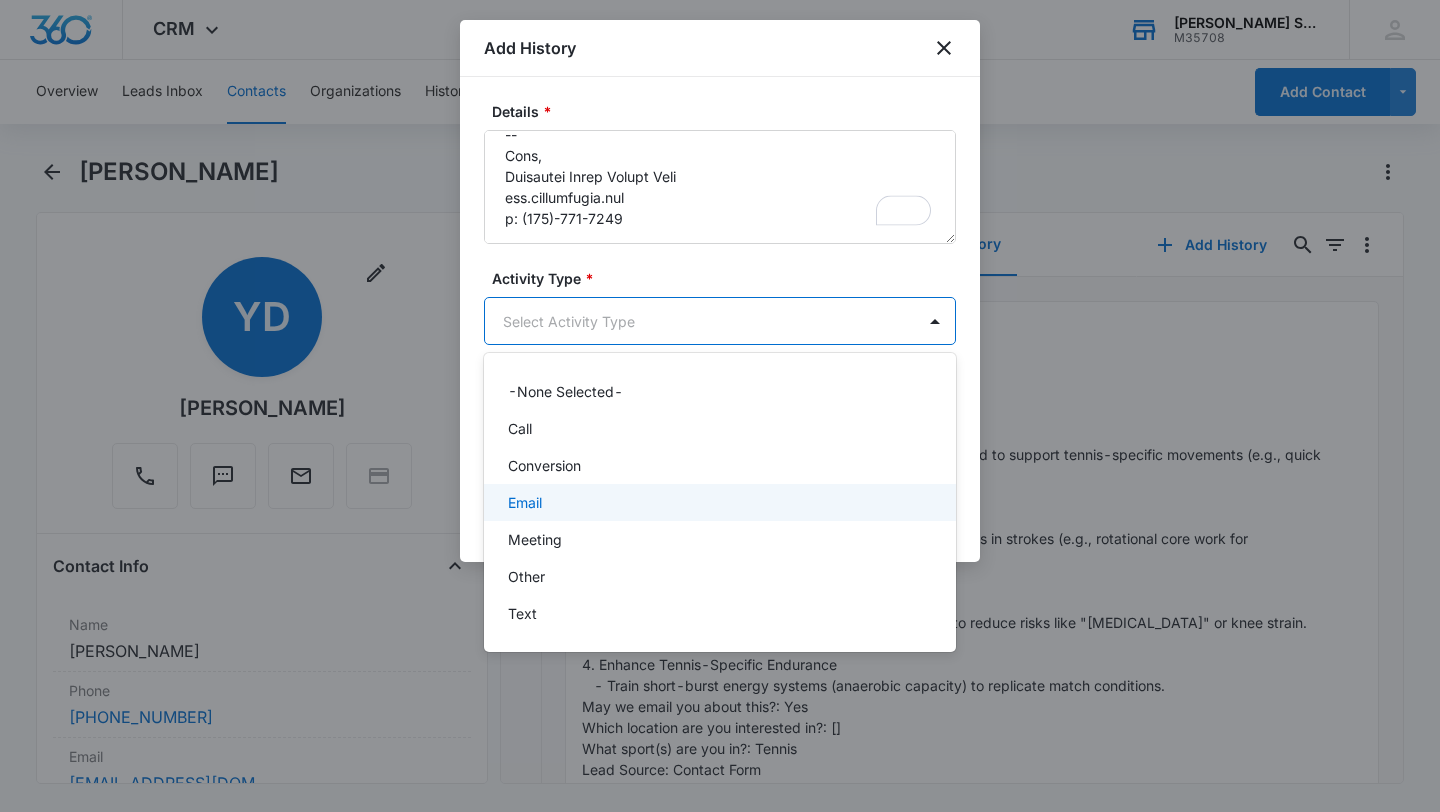 click on "Email" at bounding box center (720, 502) 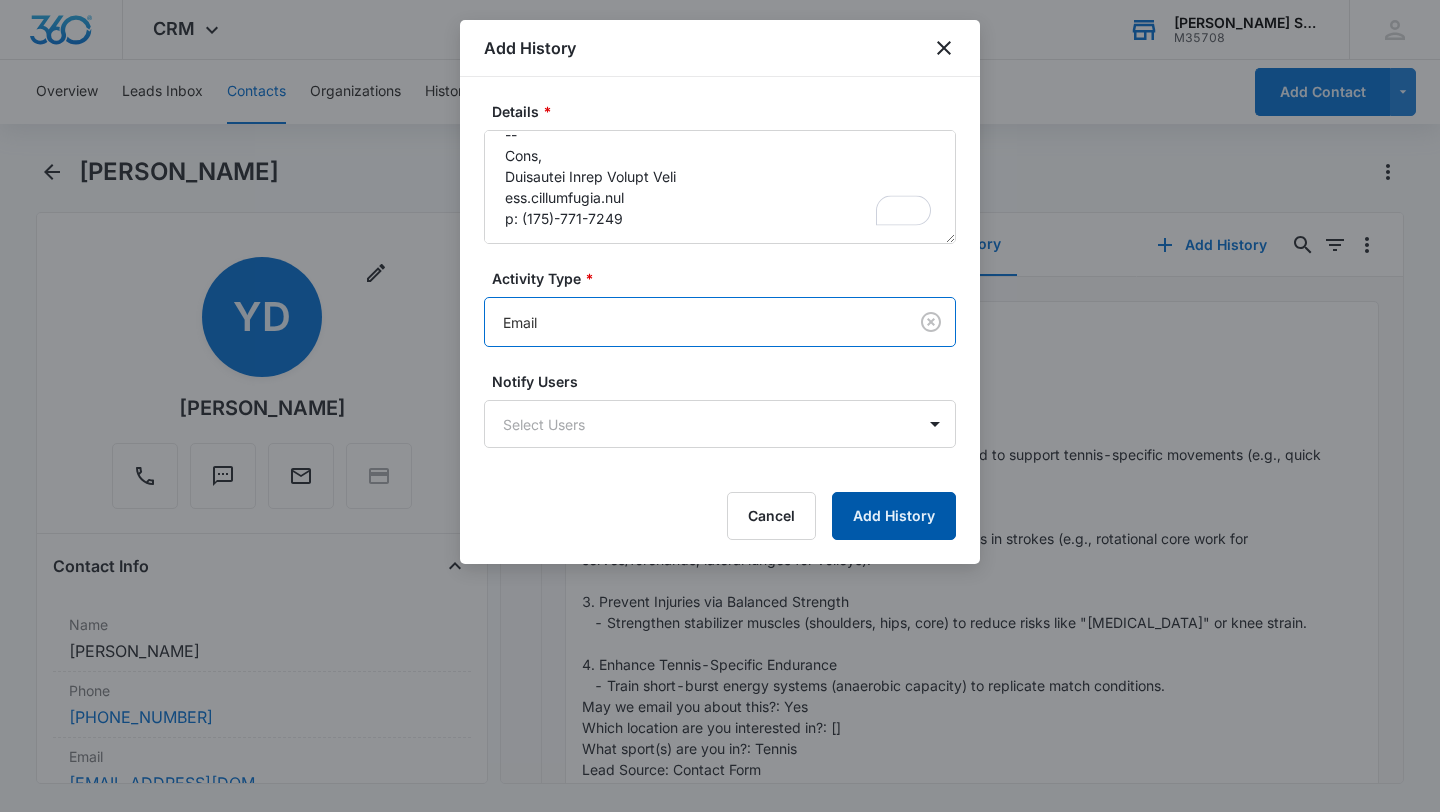click on "Add History" at bounding box center (894, 516) 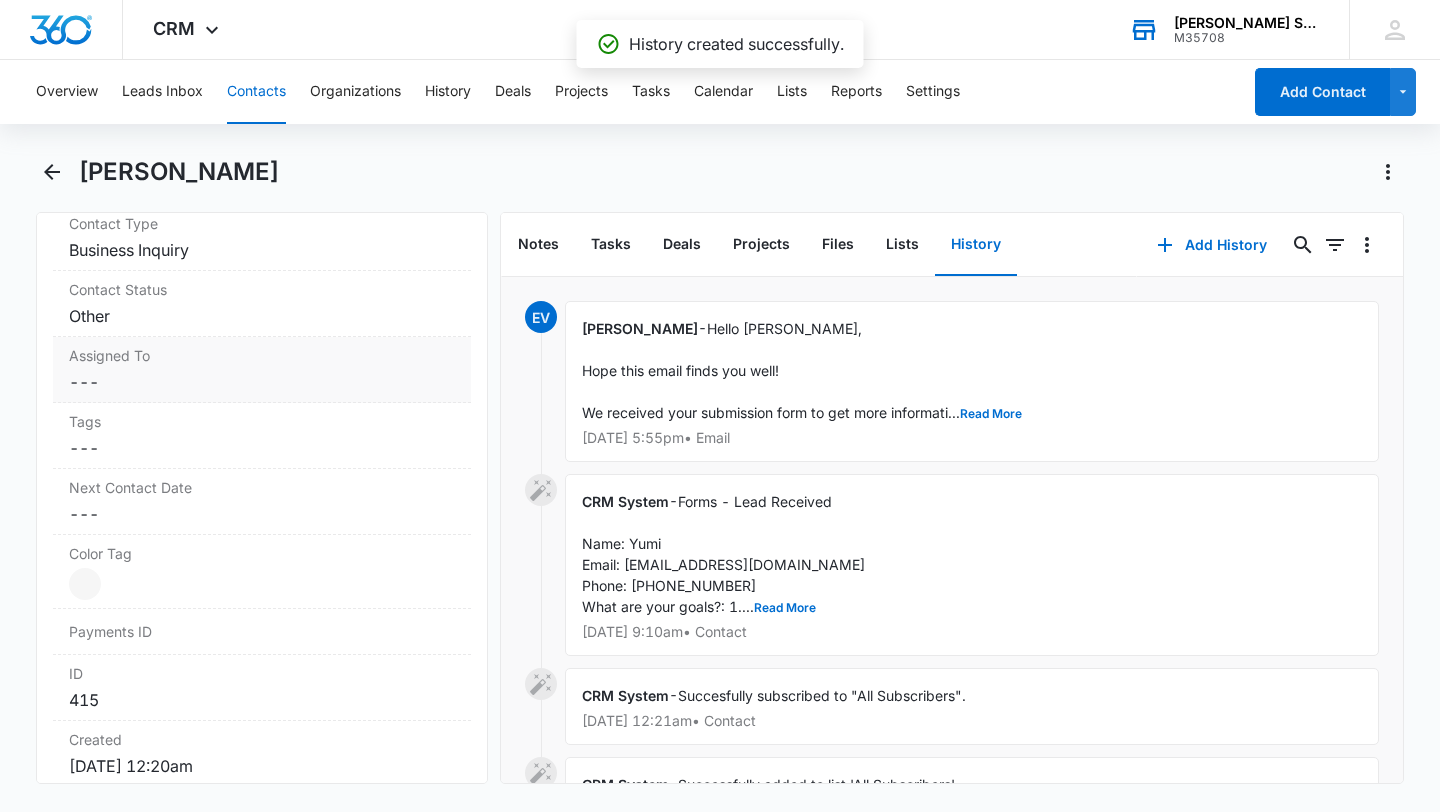 click on "Assigned To" at bounding box center (262, 355) 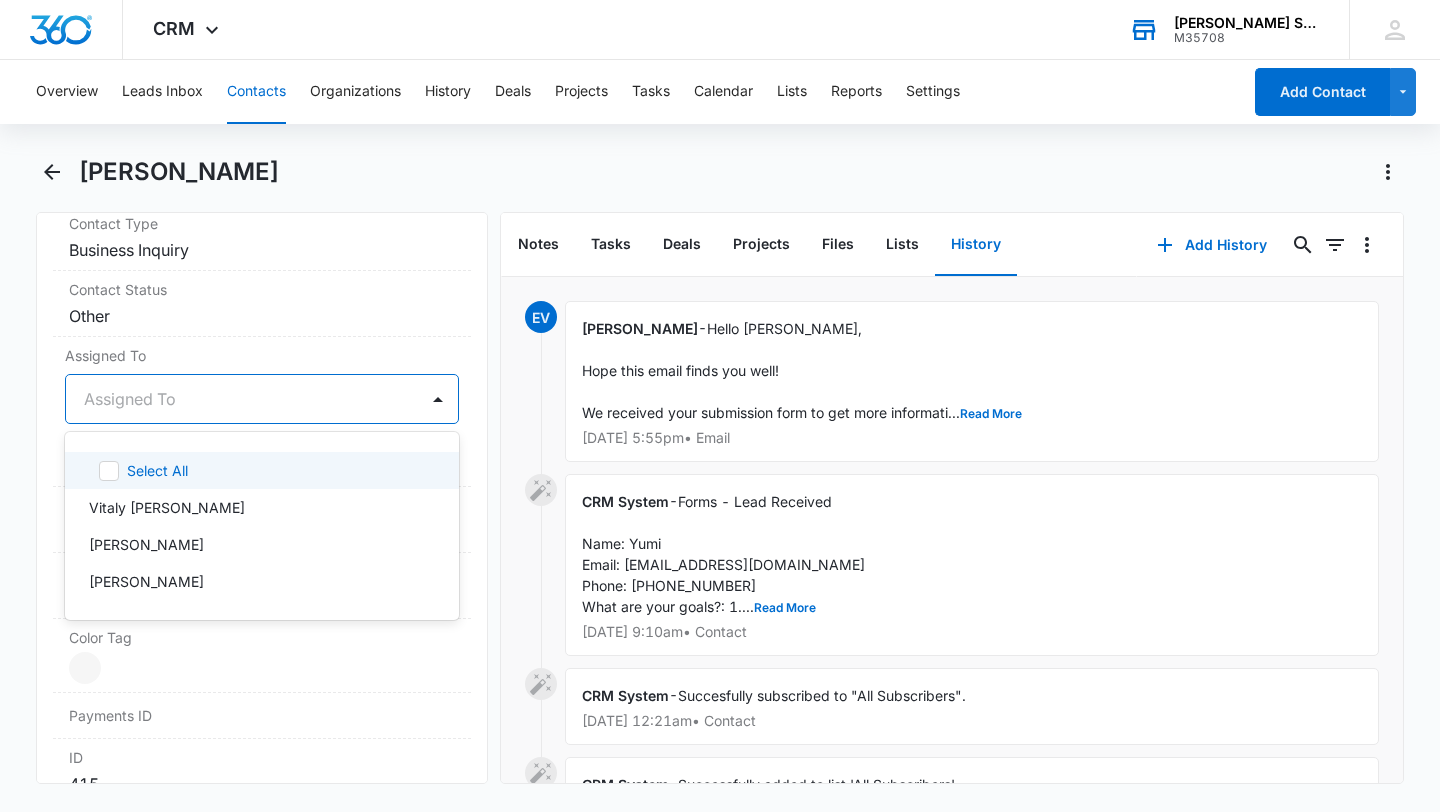click at bounding box center [238, 399] 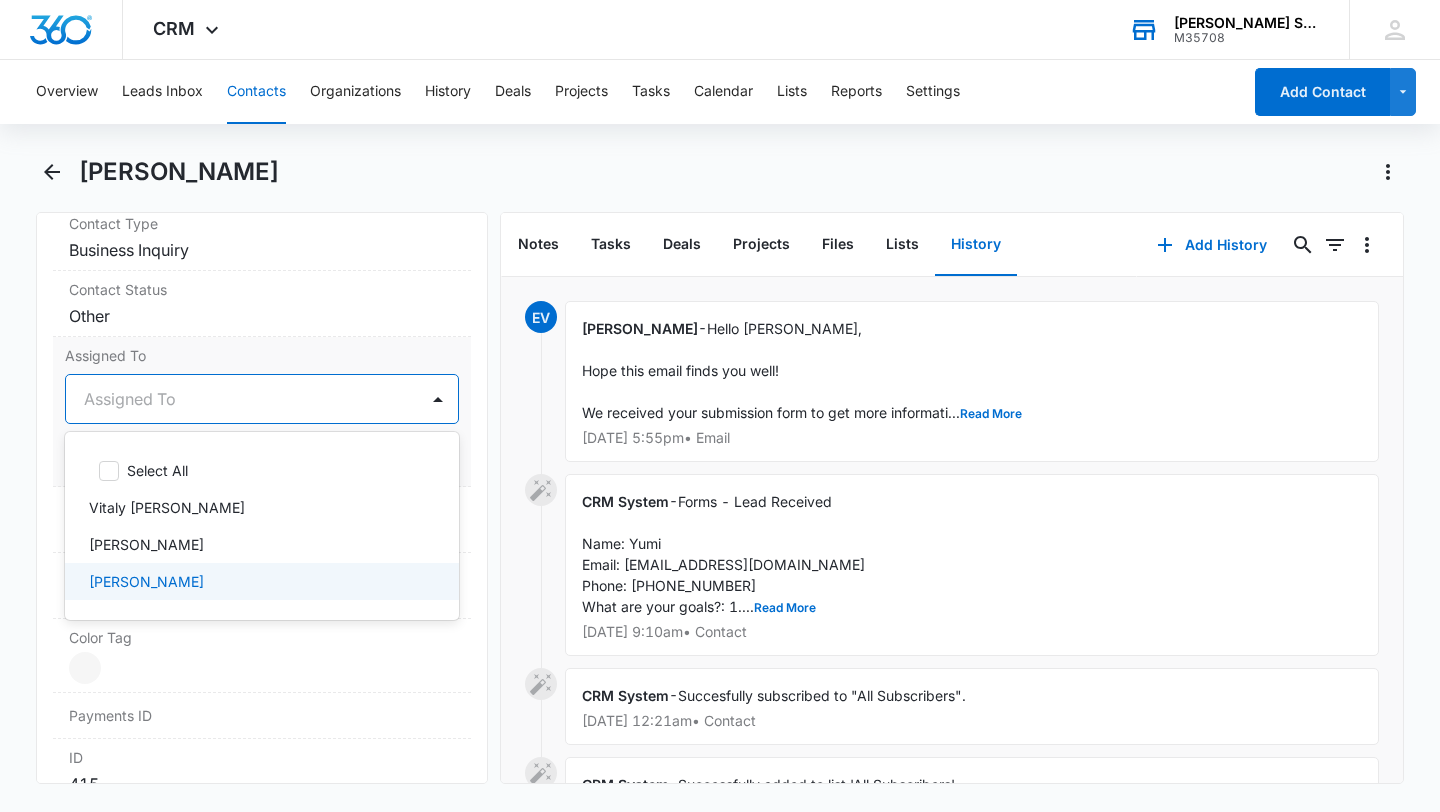 click on "[PERSON_NAME]" at bounding box center (146, 581) 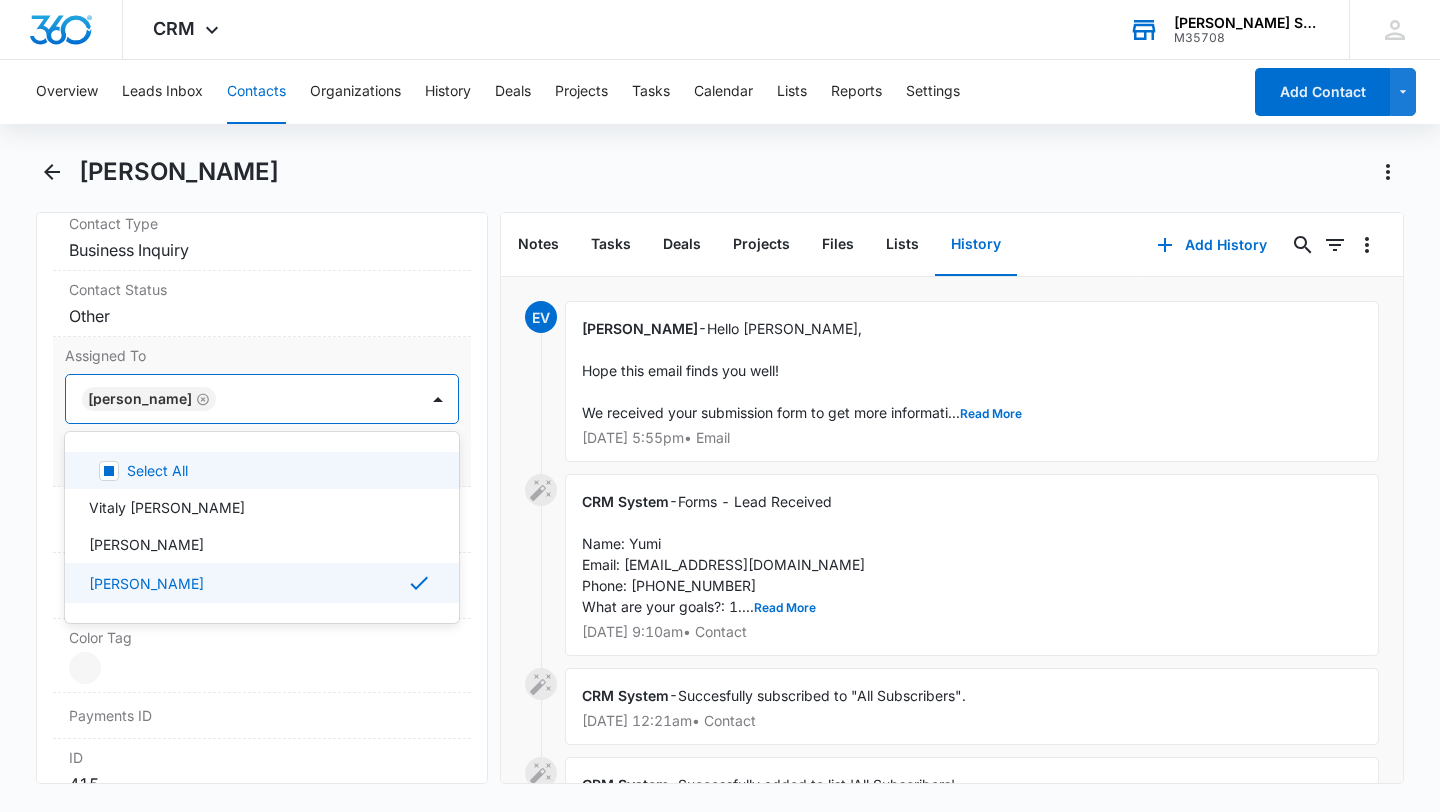 click on "option [PERSON_NAME], selected. Select All, 1 of 4. 4 results available. Use Up and Down to choose options, press Enter to select the currently focused option, press Escape to exit the menu, press Tab to select the option and exit the menu. [PERSON_NAME] Select All Vitaly [PERSON_NAME] [PERSON_NAME] [PERSON_NAME] Cancel Save Changes" at bounding box center [262, 426] 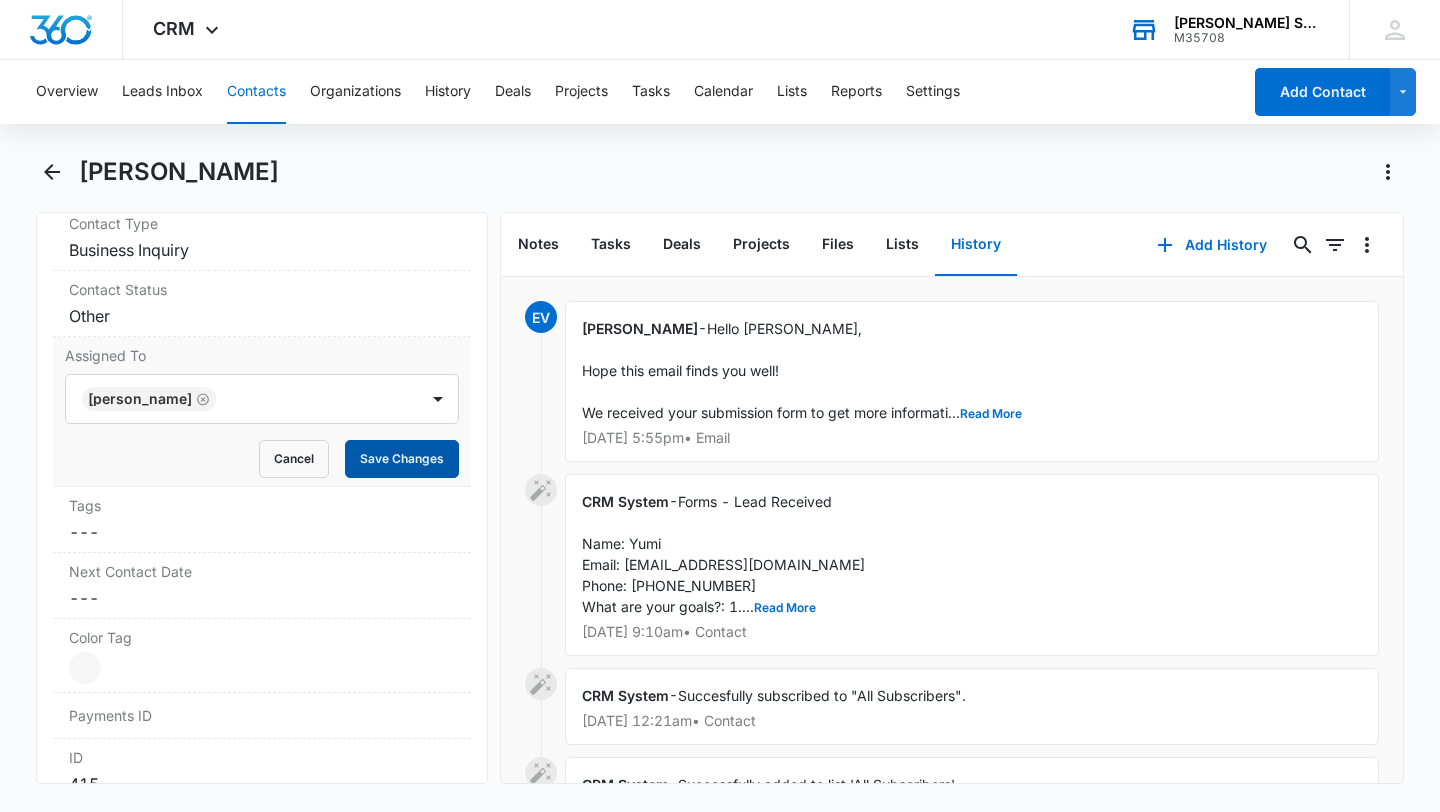 click on "Save Changes" at bounding box center (402, 459) 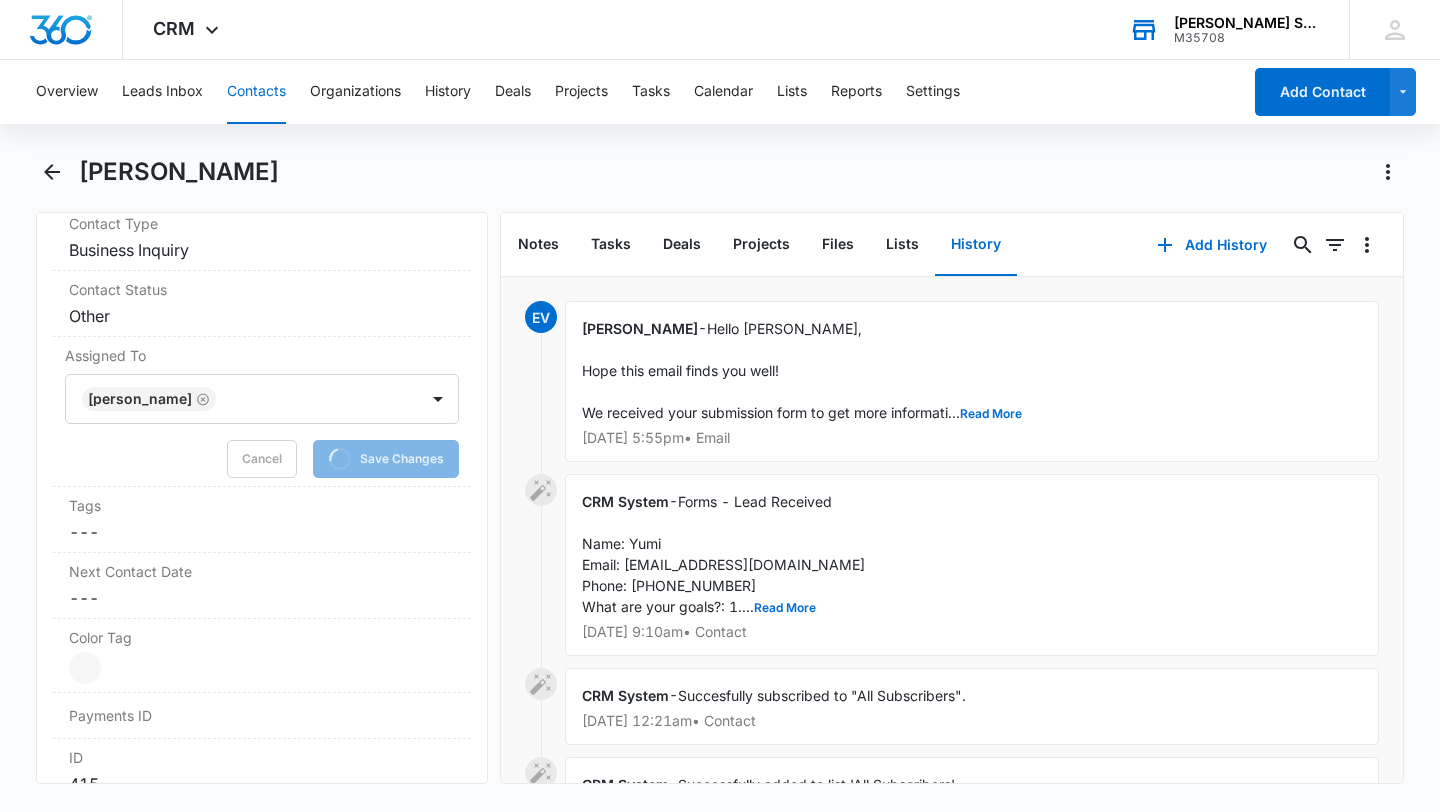 click on "Contacts" at bounding box center (256, 92) 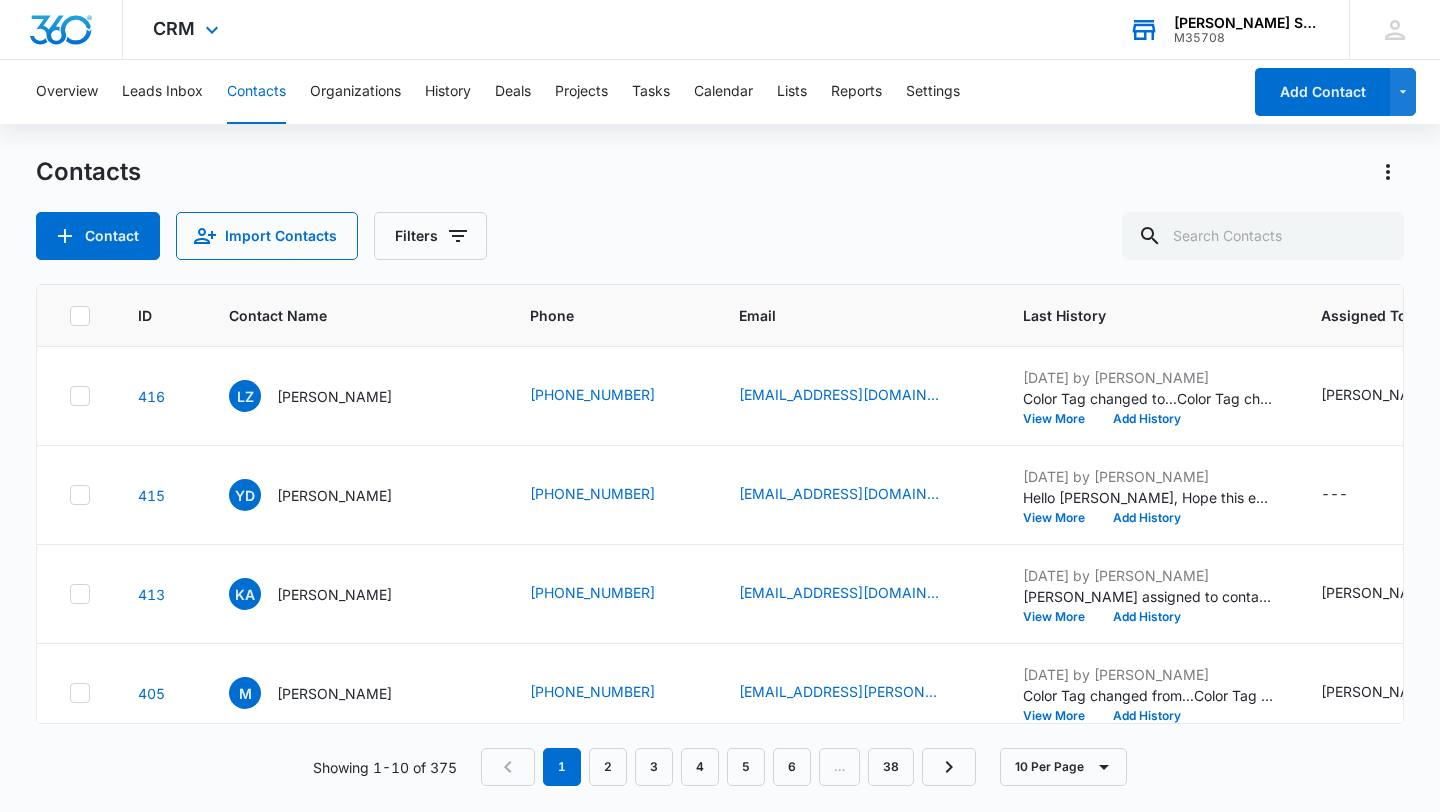 click on "CRM Apps Reputation Websites Forms CRM Email Social Content Ads Intelligence Files Brand Settings" at bounding box center (188, 29) 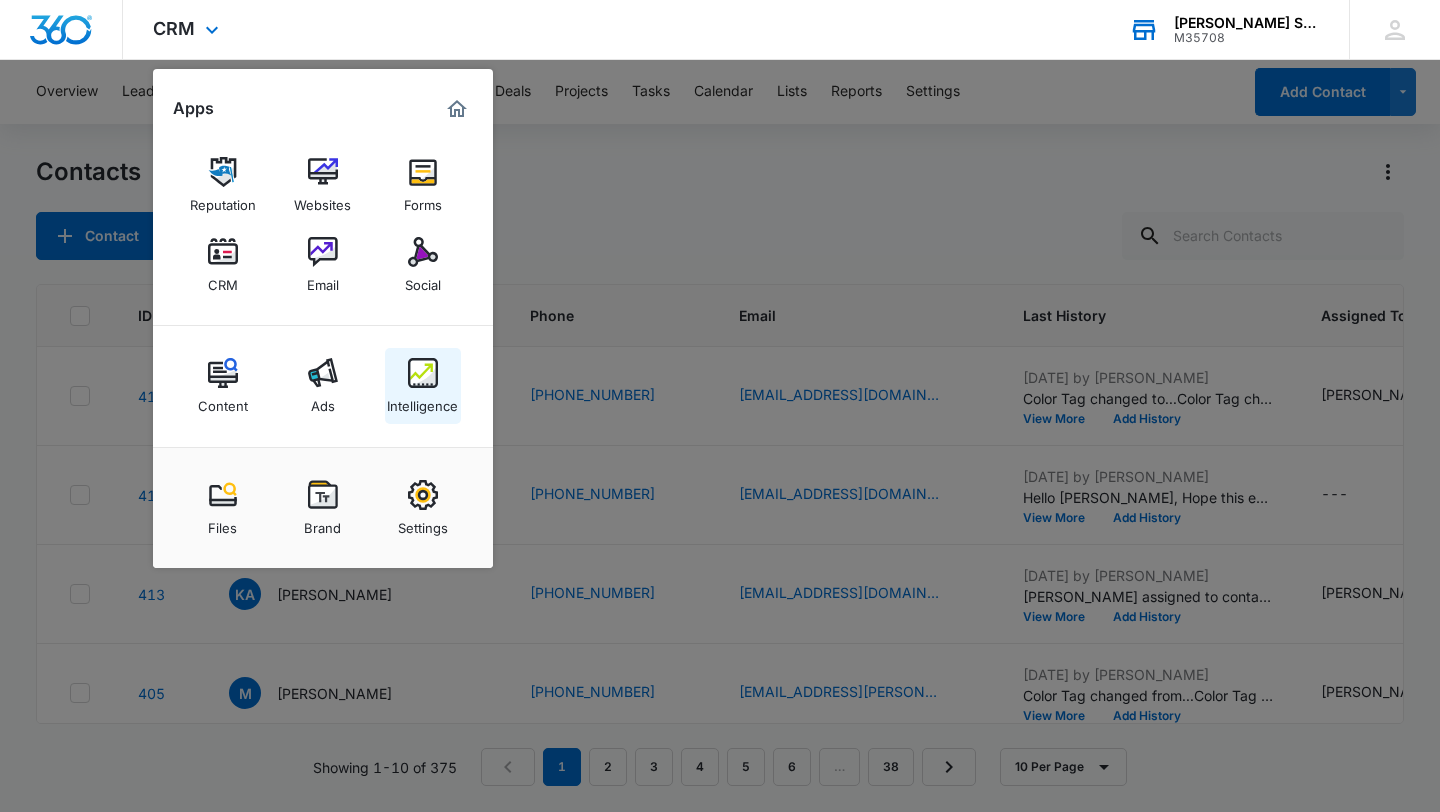 click at bounding box center (423, 373) 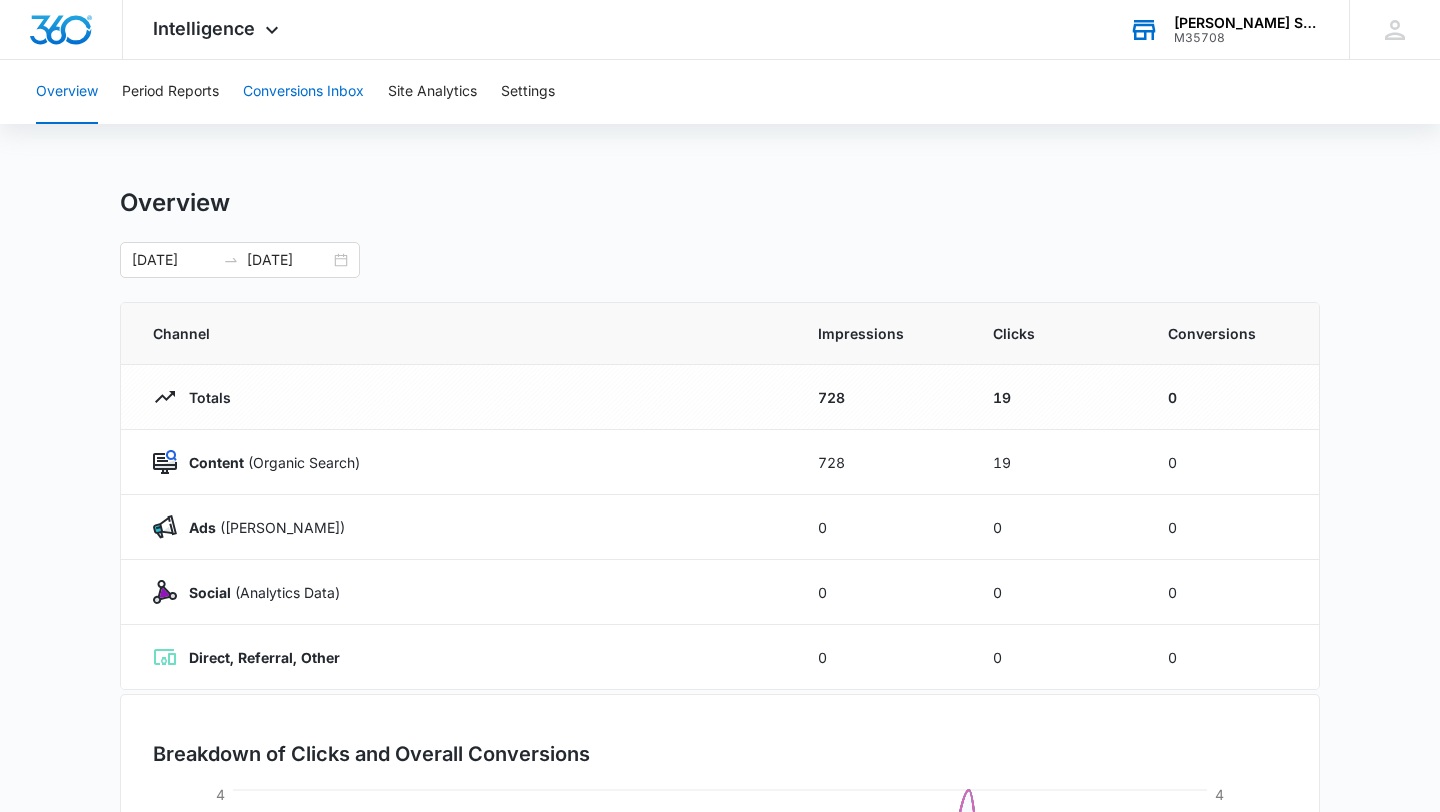 click on "Conversions Inbox" at bounding box center (303, 92) 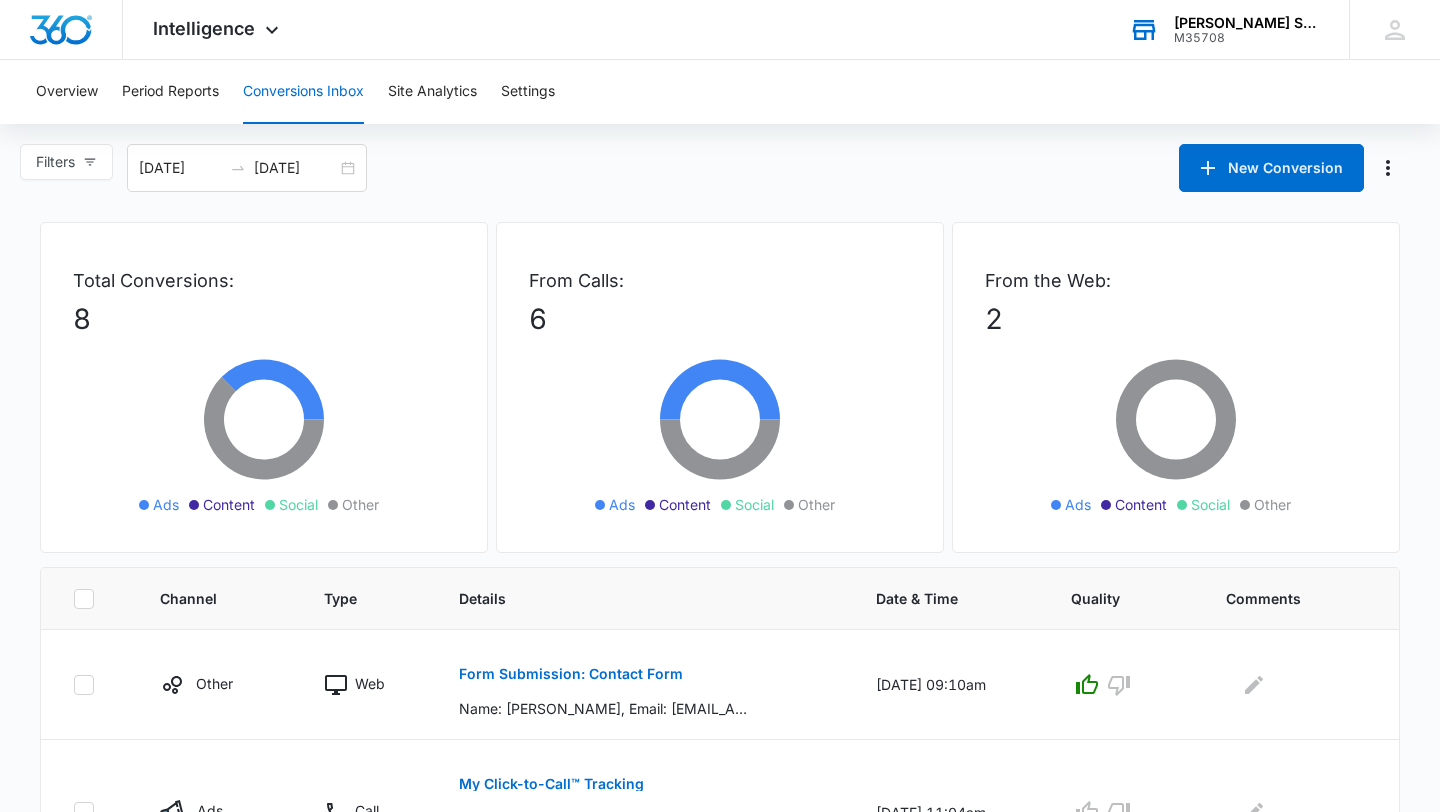 click on "[PERSON_NAME] Sports M35708 Your Accounts View All" at bounding box center [1224, 29] 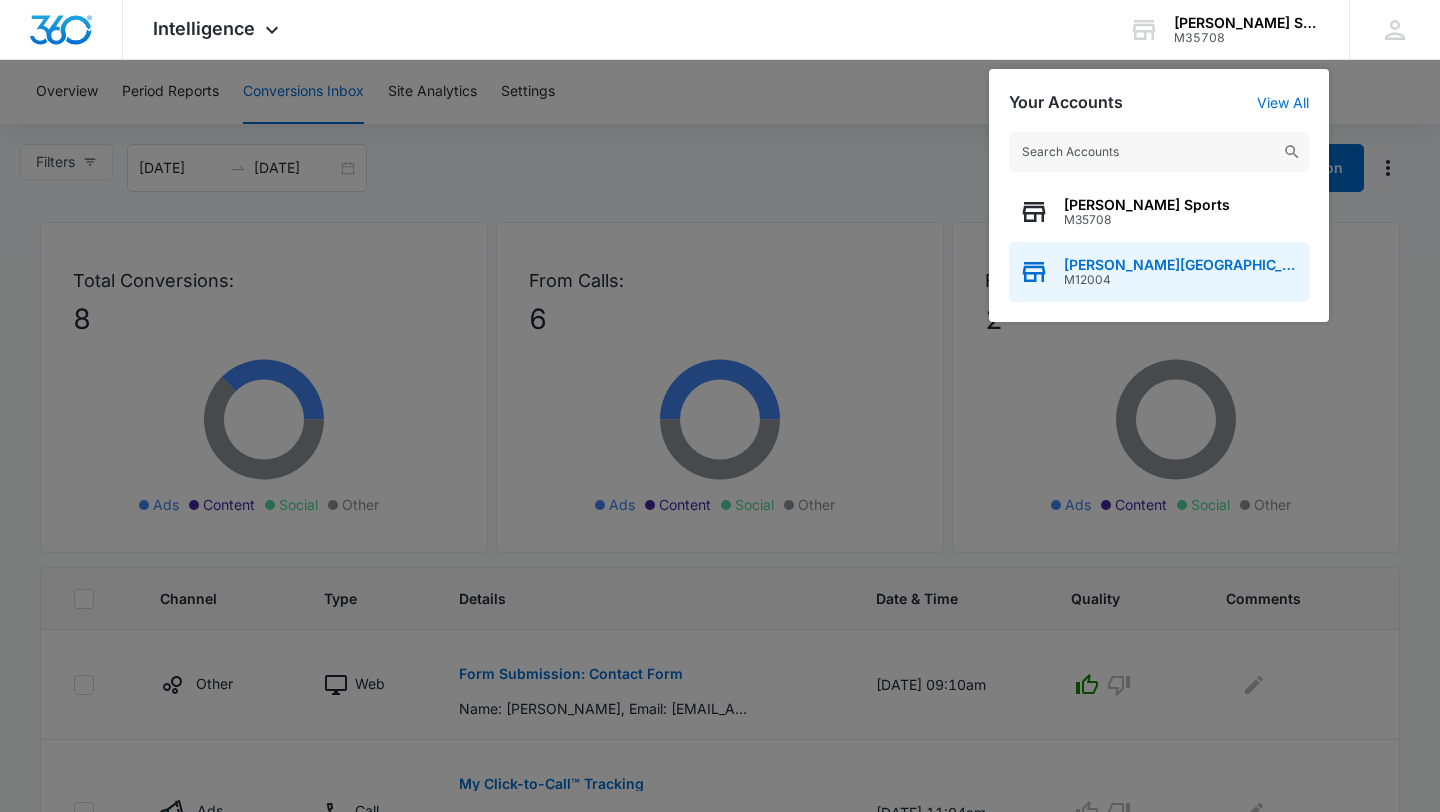 click on "[PERSON_NAME][GEOGRAPHIC_DATA]" at bounding box center [1181, 265] 